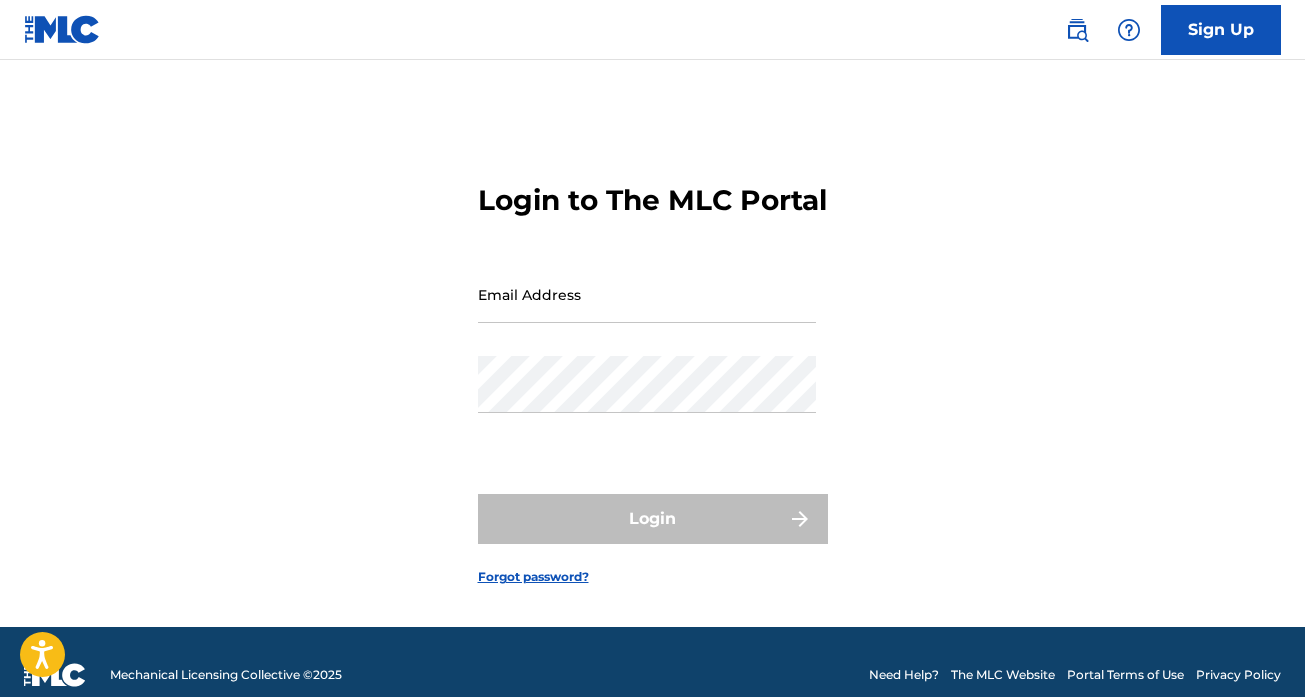 scroll, scrollTop: 0, scrollLeft: 0, axis: both 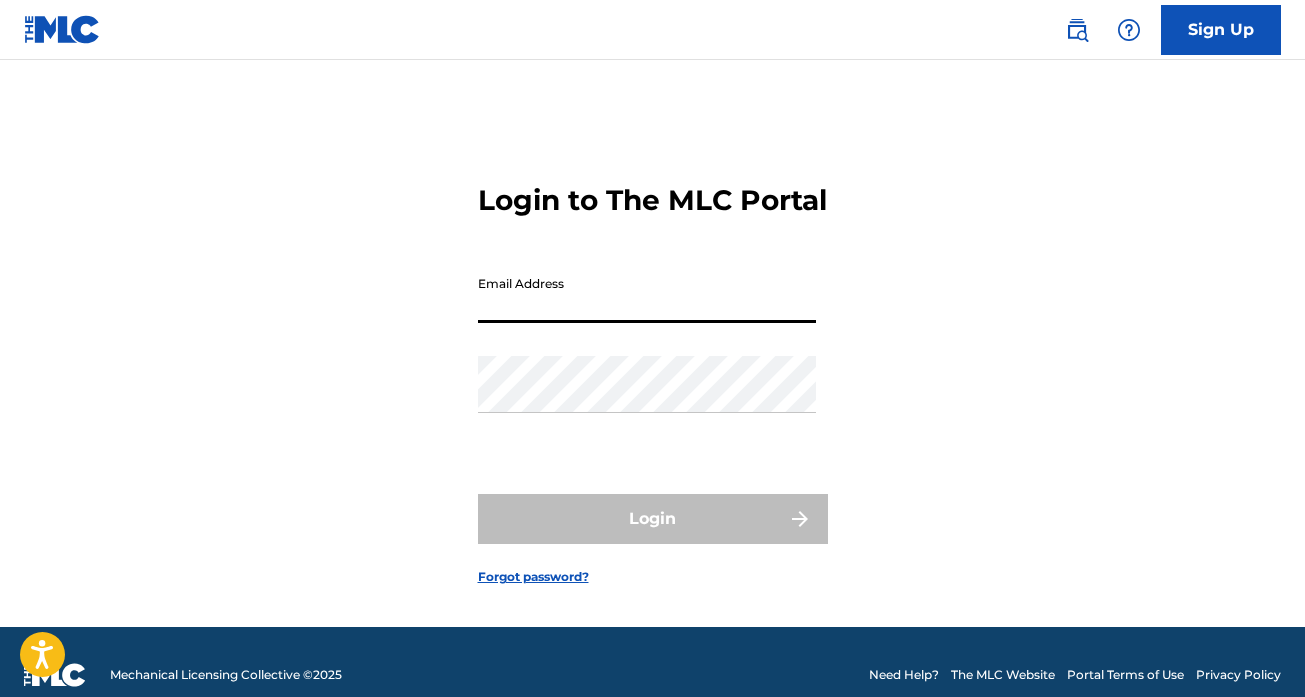 click on "Email Address" at bounding box center [647, 294] 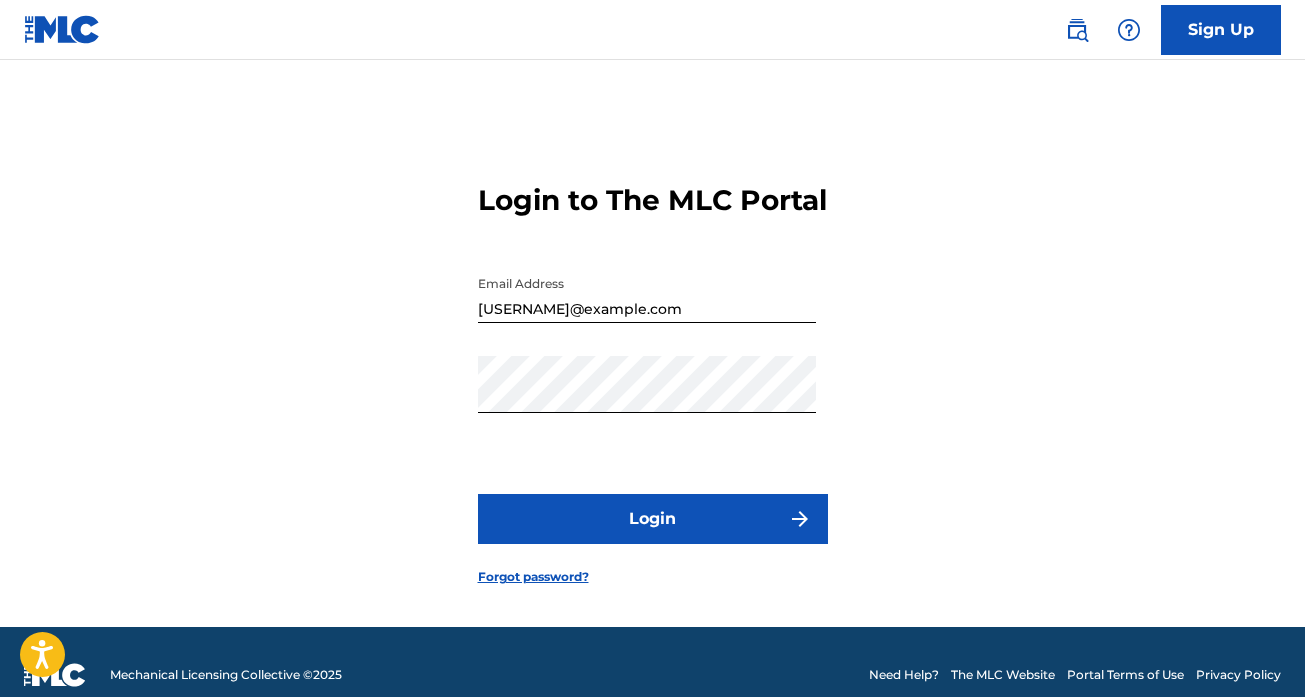 scroll, scrollTop: 43, scrollLeft: 0, axis: vertical 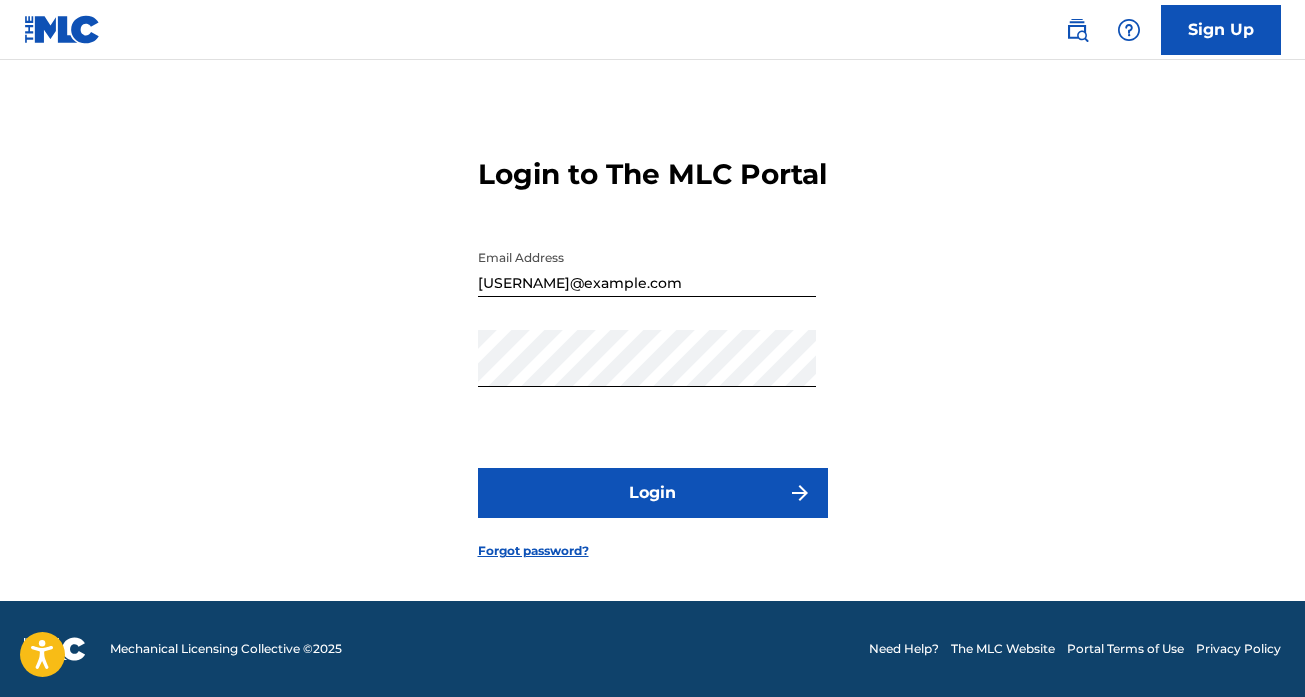 click on "Login" at bounding box center [653, 493] 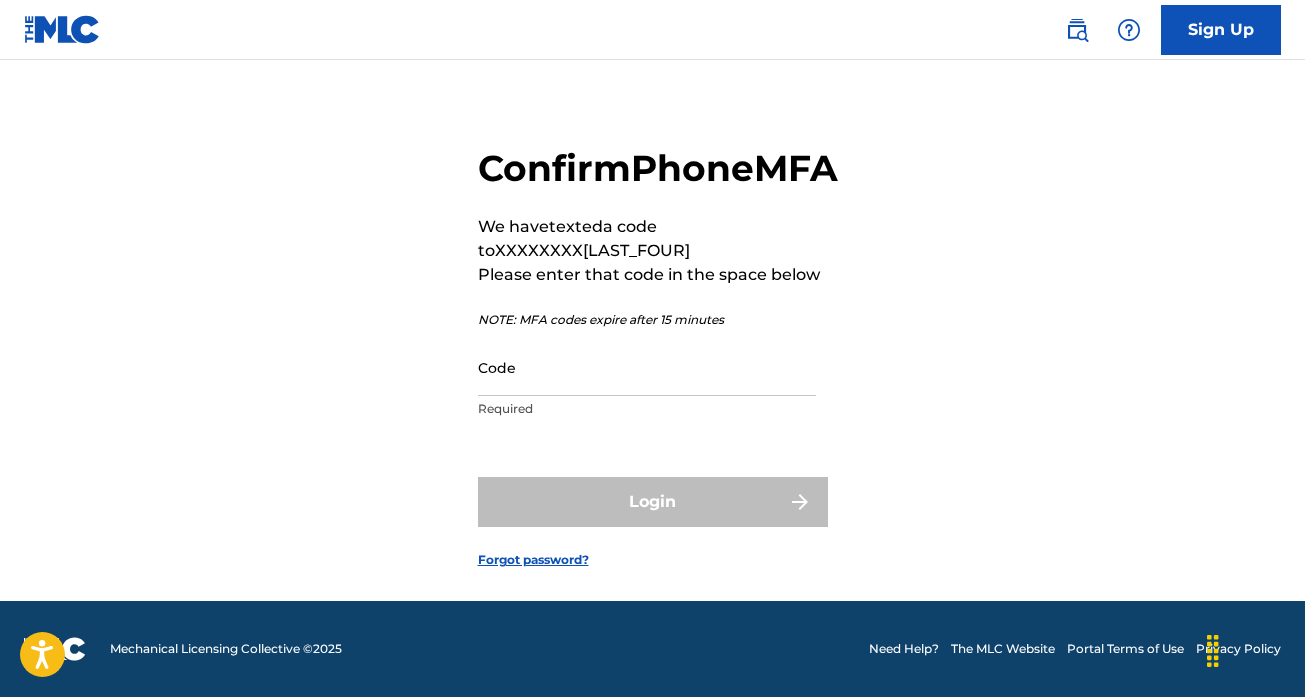 click on "Code" at bounding box center [647, 367] 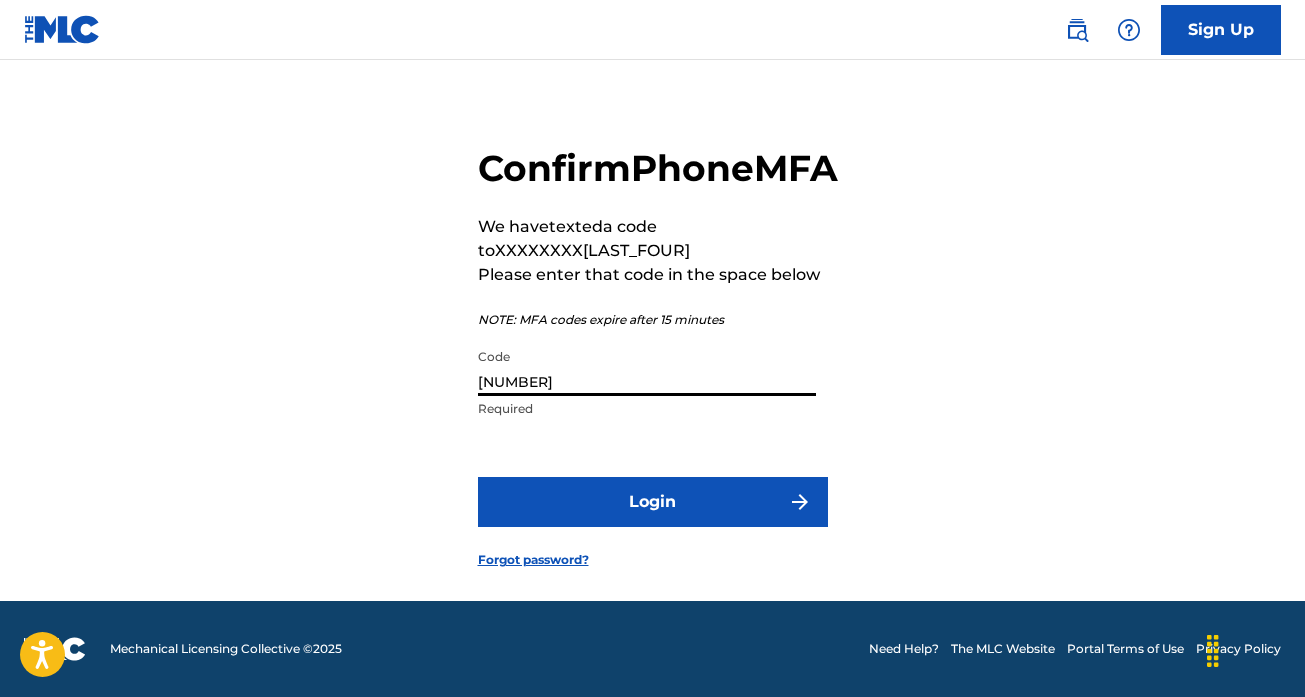 type on "[NUMBER]" 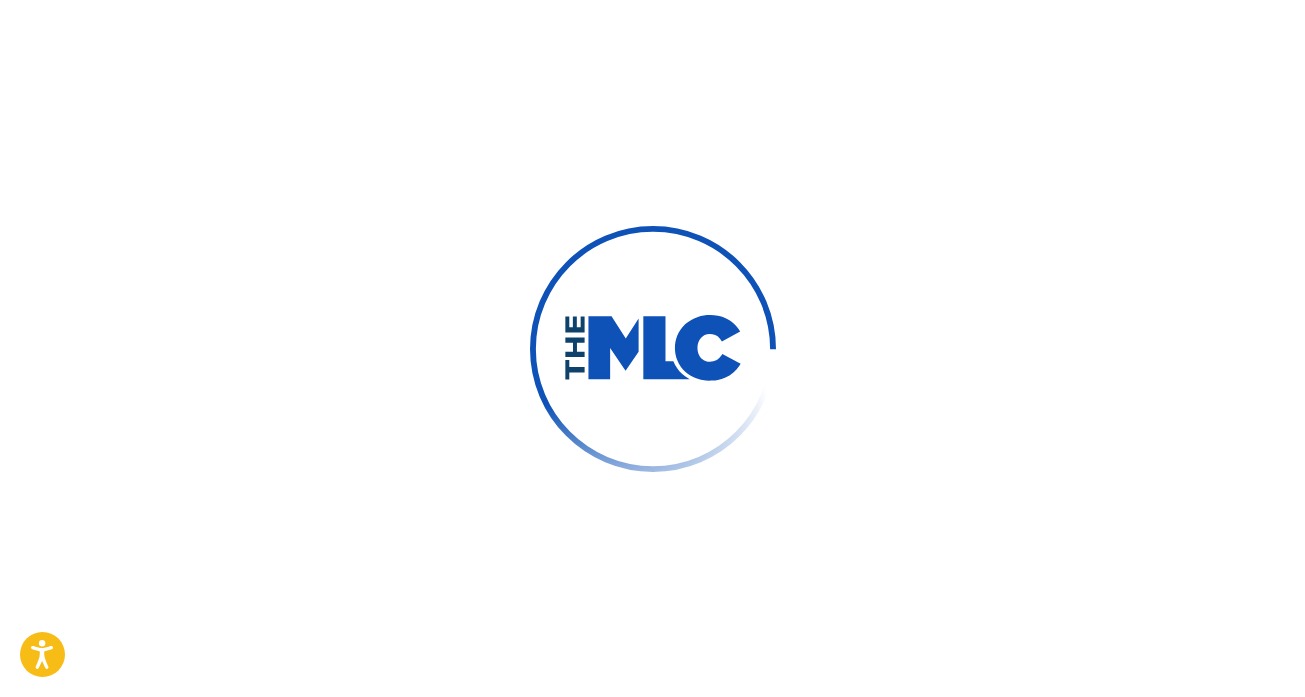 scroll, scrollTop: 0, scrollLeft: 0, axis: both 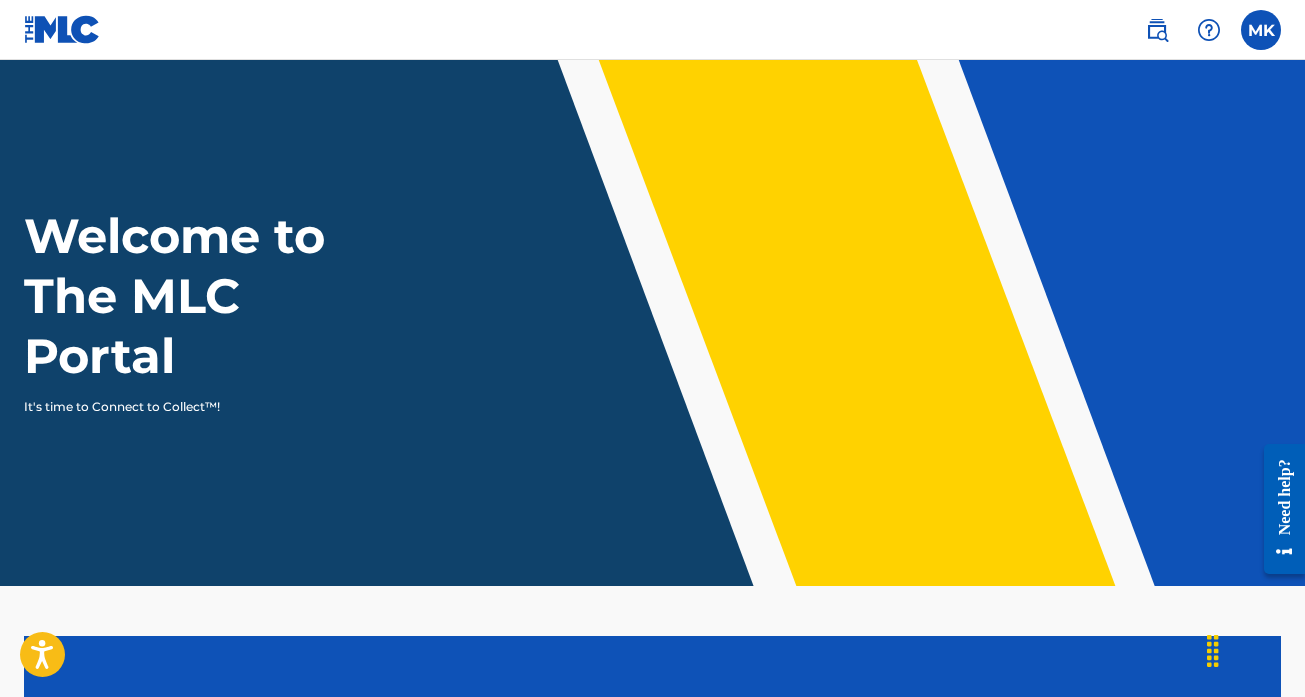 click at bounding box center (1261, 30) 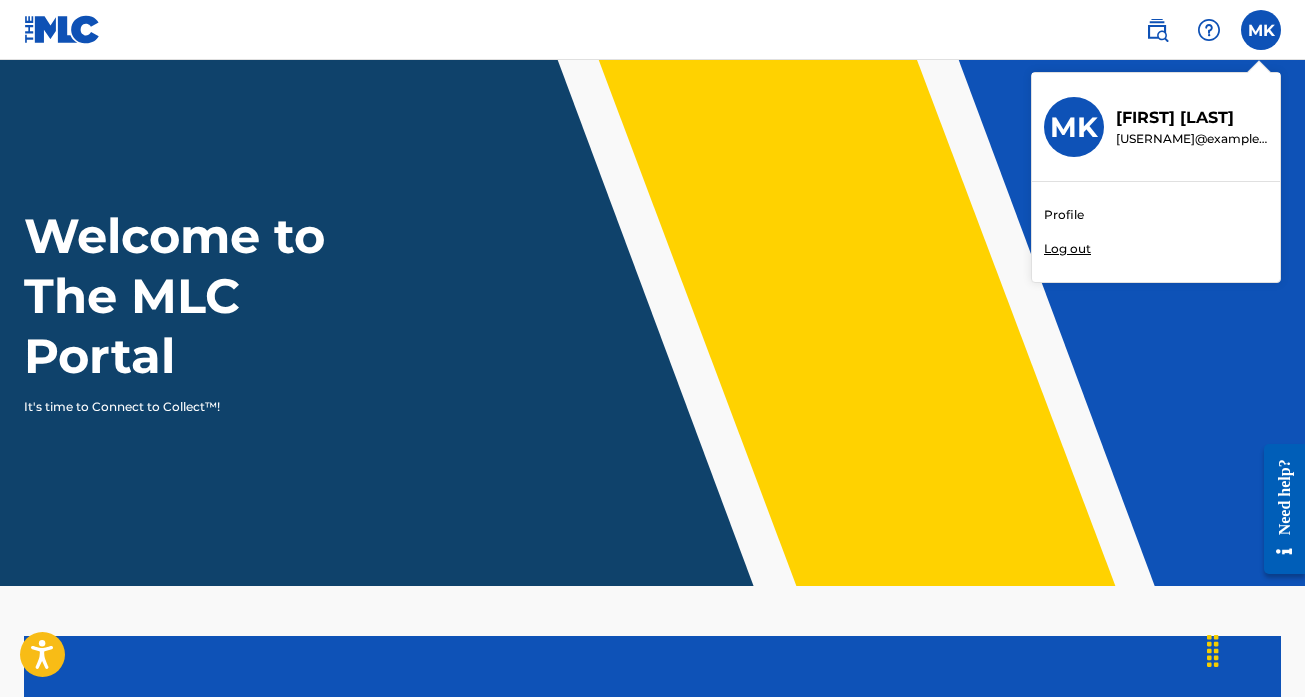 click on "Profile" at bounding box center (1064, 215) 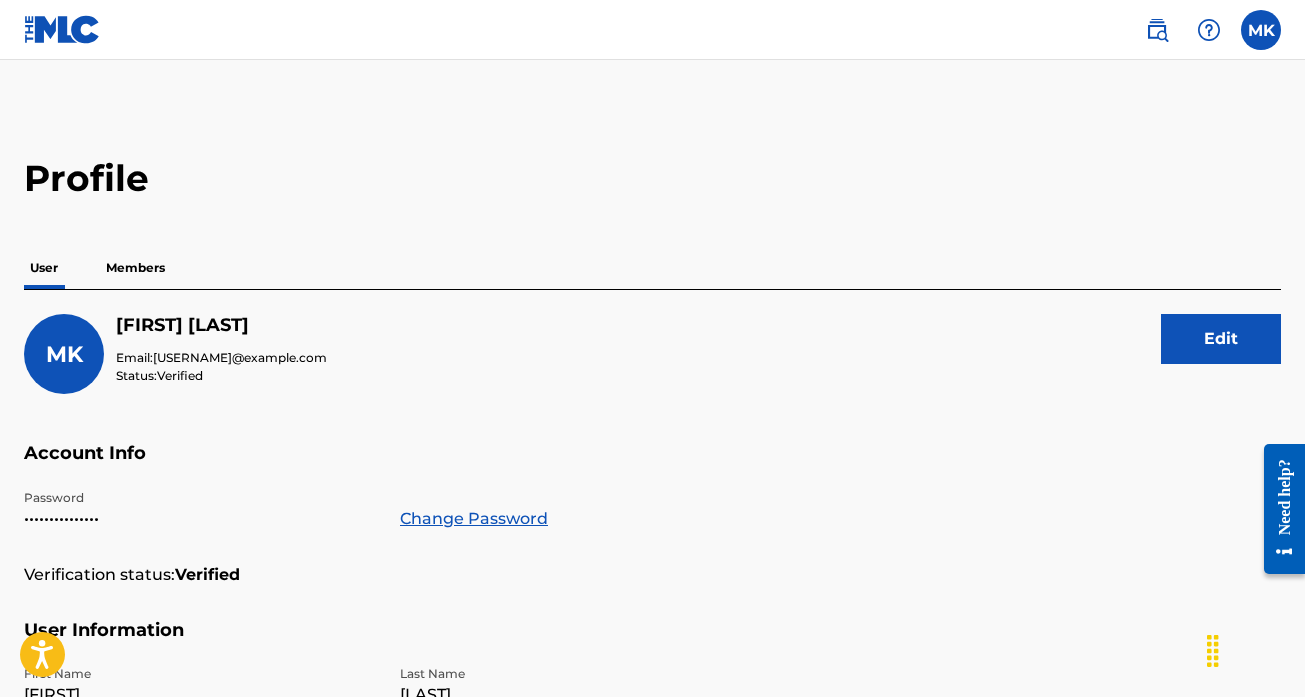 click on "Members" at bounding box center (135, 268) 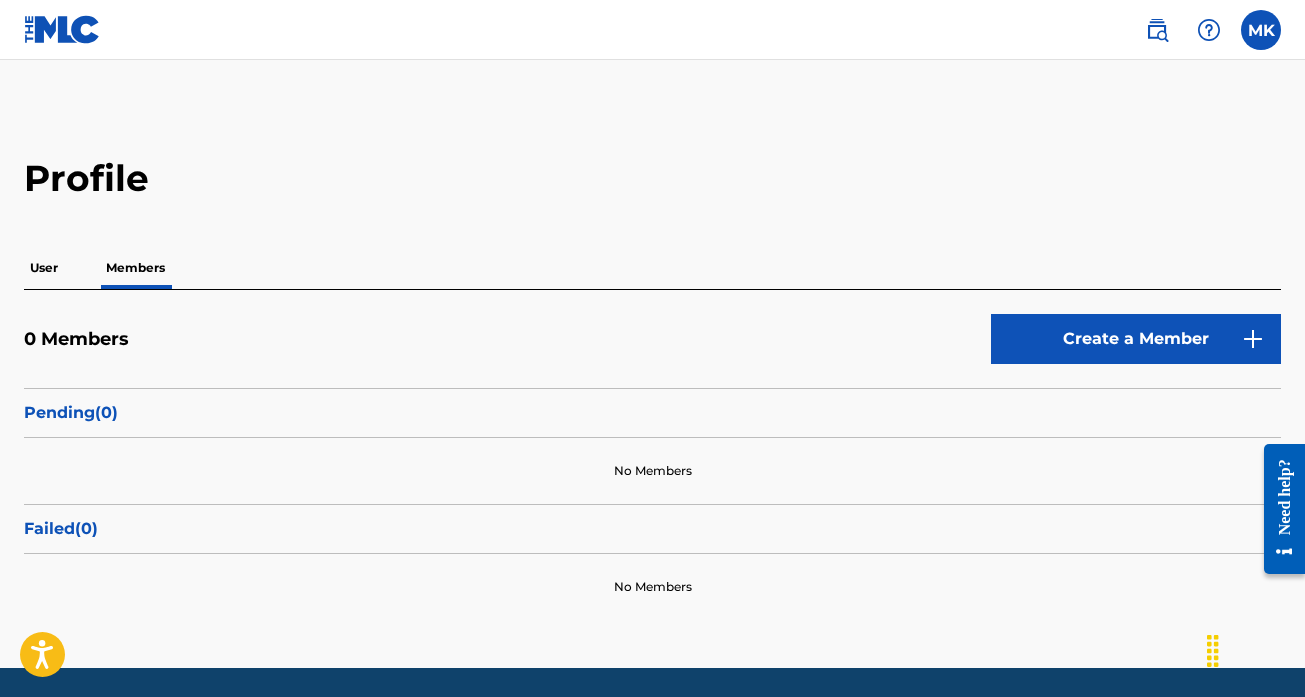 scroll, scrollTop: 67, scrollLeft: 0, axis: vertical 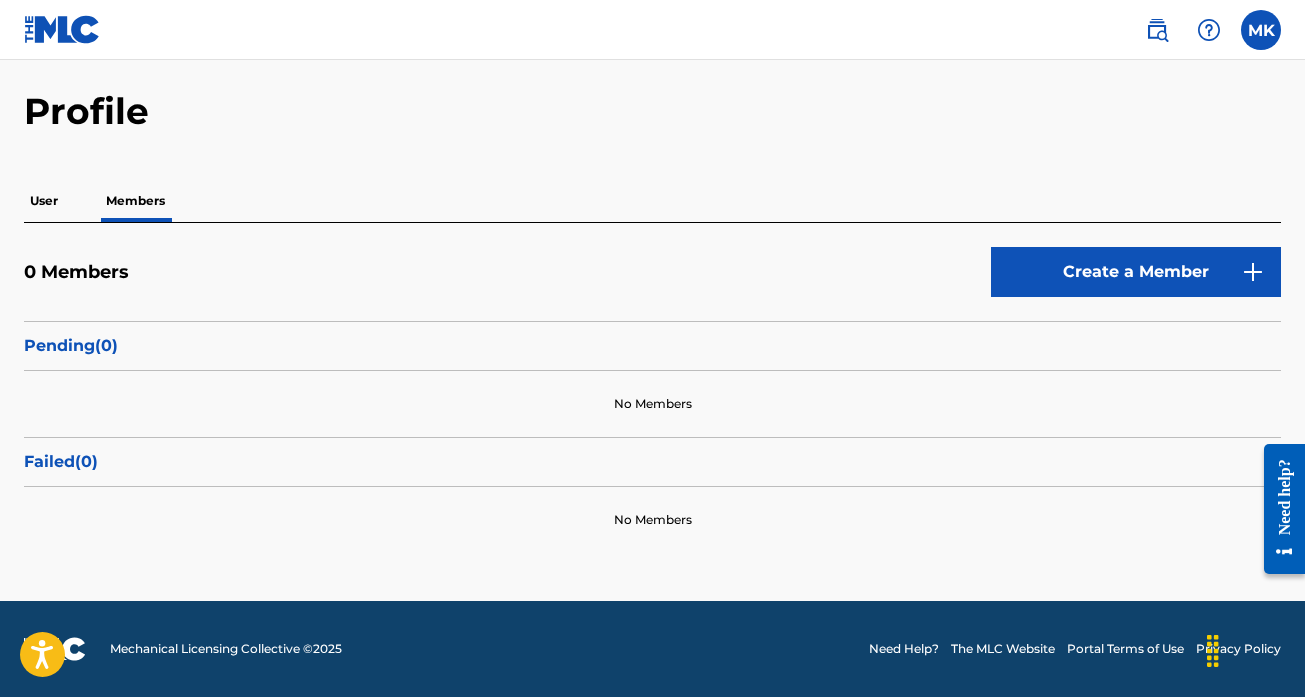 click on "Create a Member" at bounding box center [1136, 272] 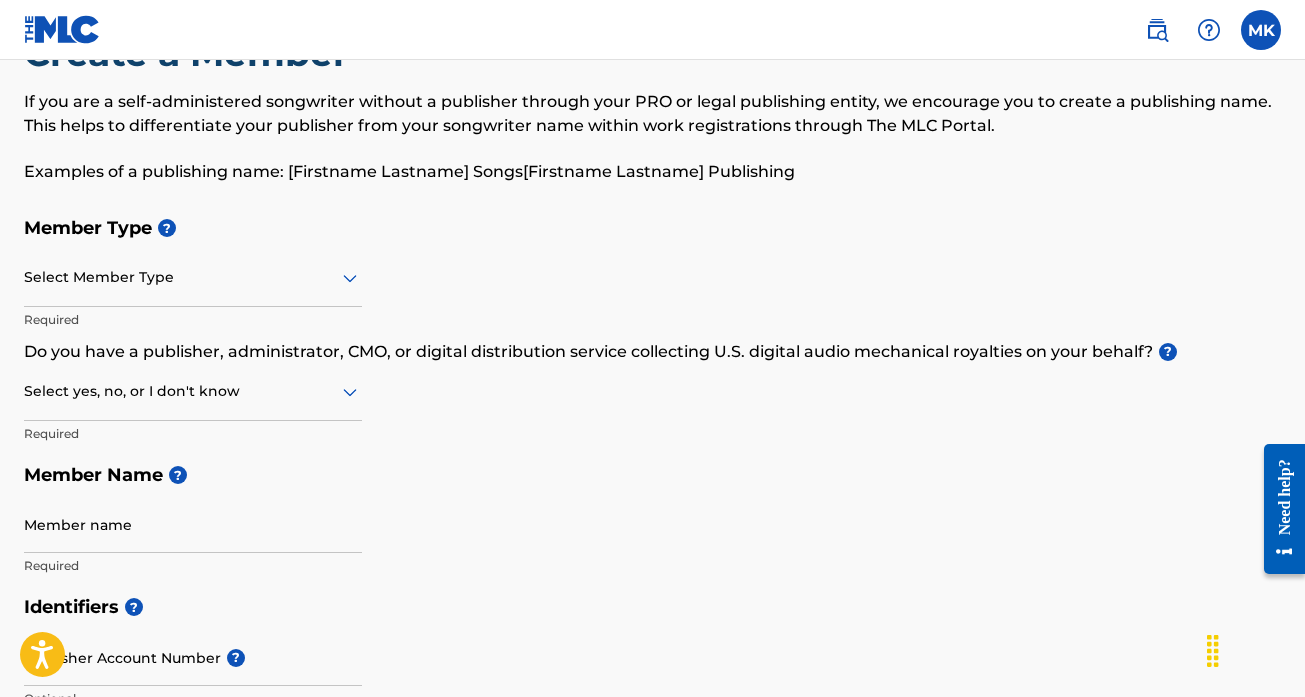 scroll, scrollTop: 84, scrollLeft: 0, axis: vertical 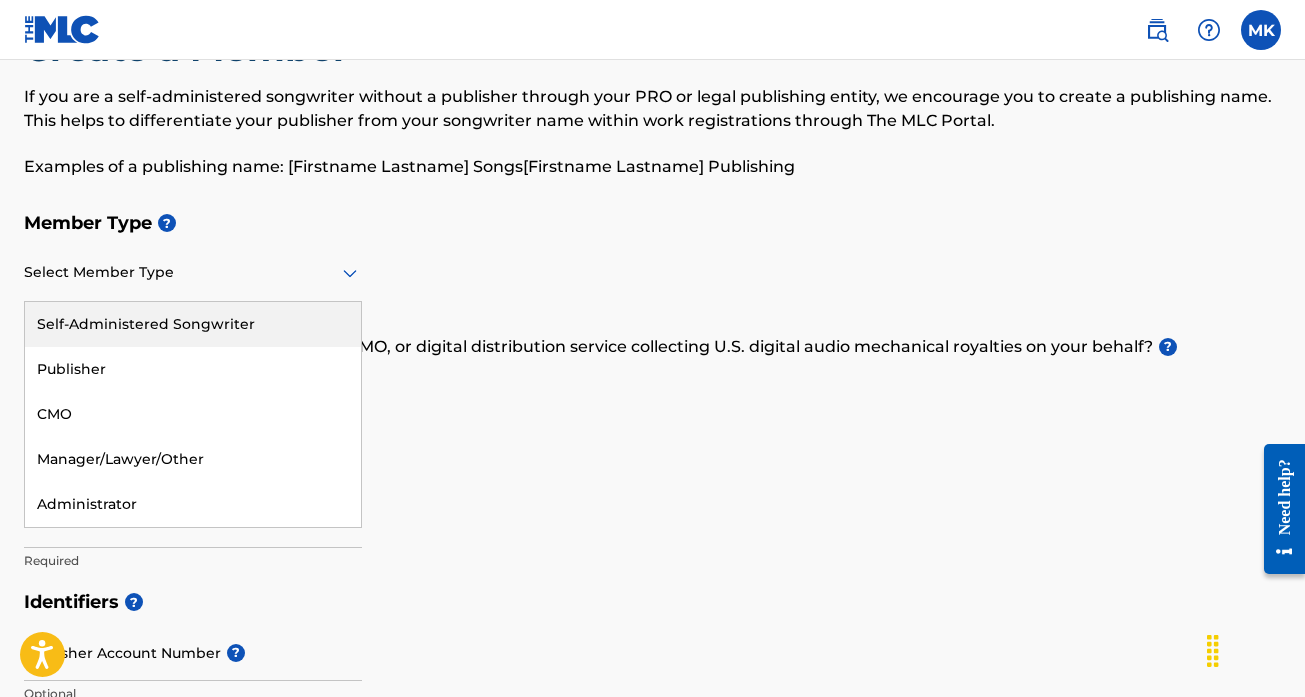 click 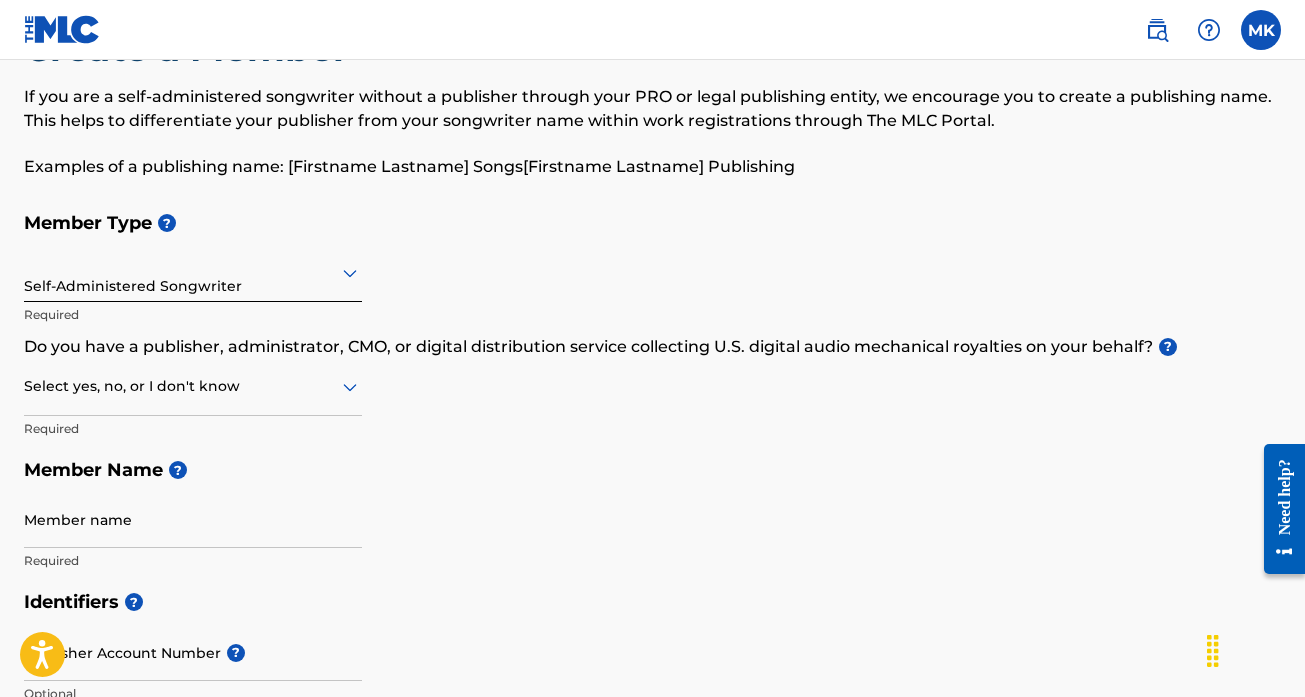 click at bounding box center [193, 386] 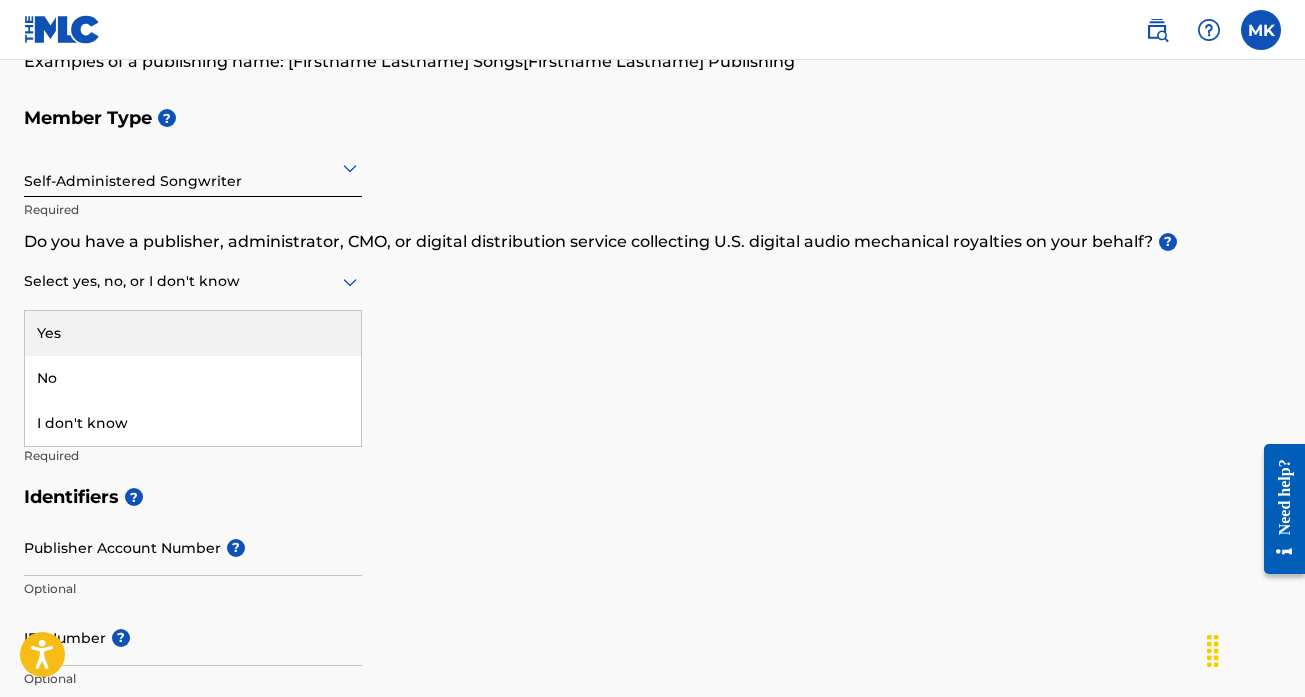 scroll, scrollTop: 198, scrollLeft: 0, axis: vertical 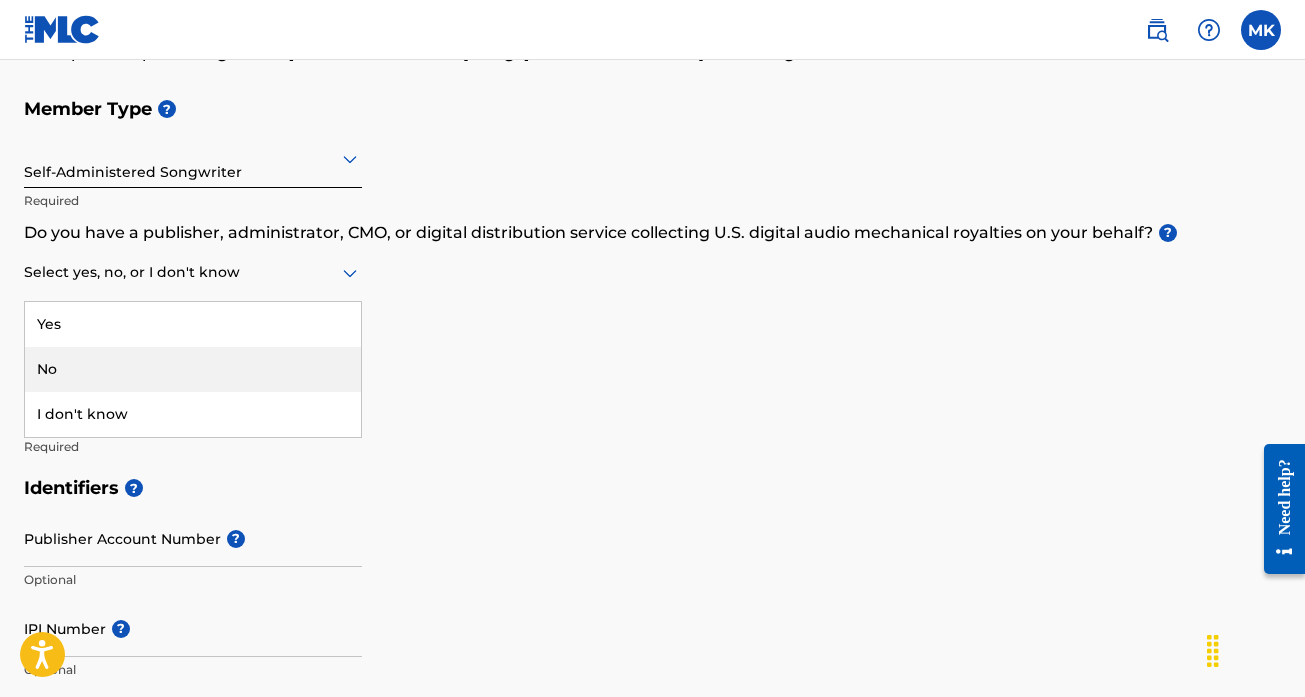 click on "No" at bounding box center [193, 369] 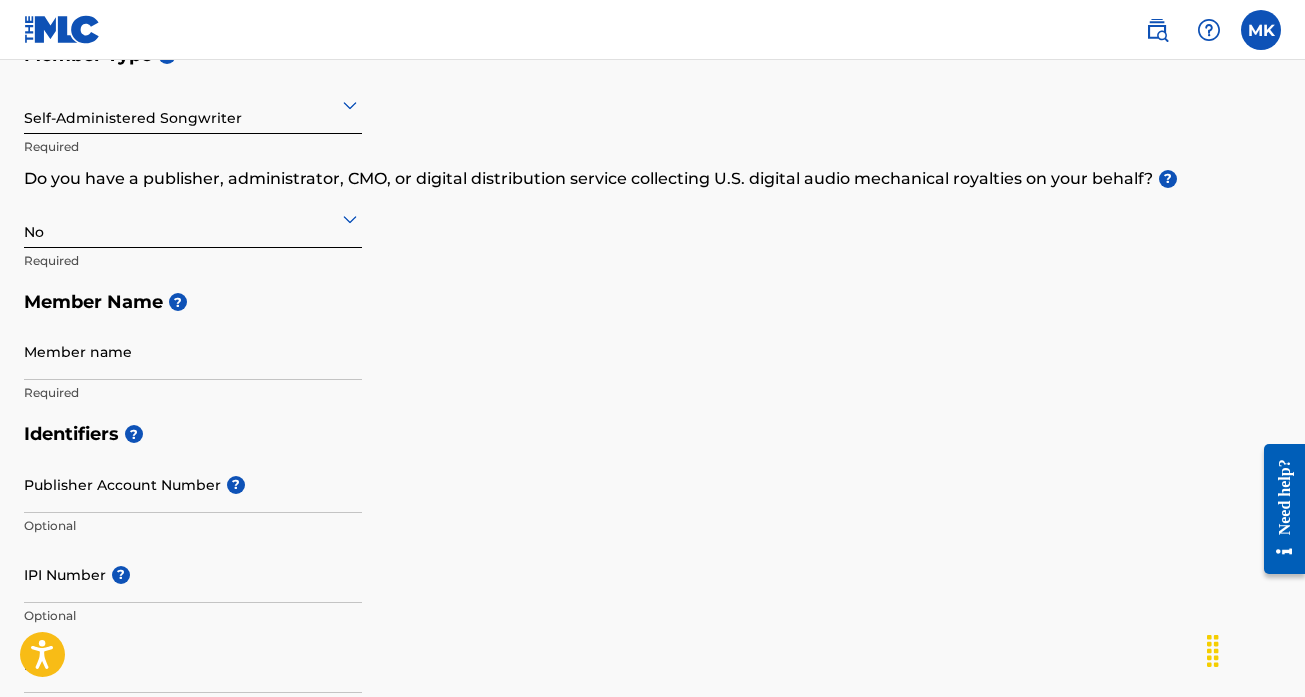 scroll, scrollTop: 258, scrollLeft: 0, axis: vertical 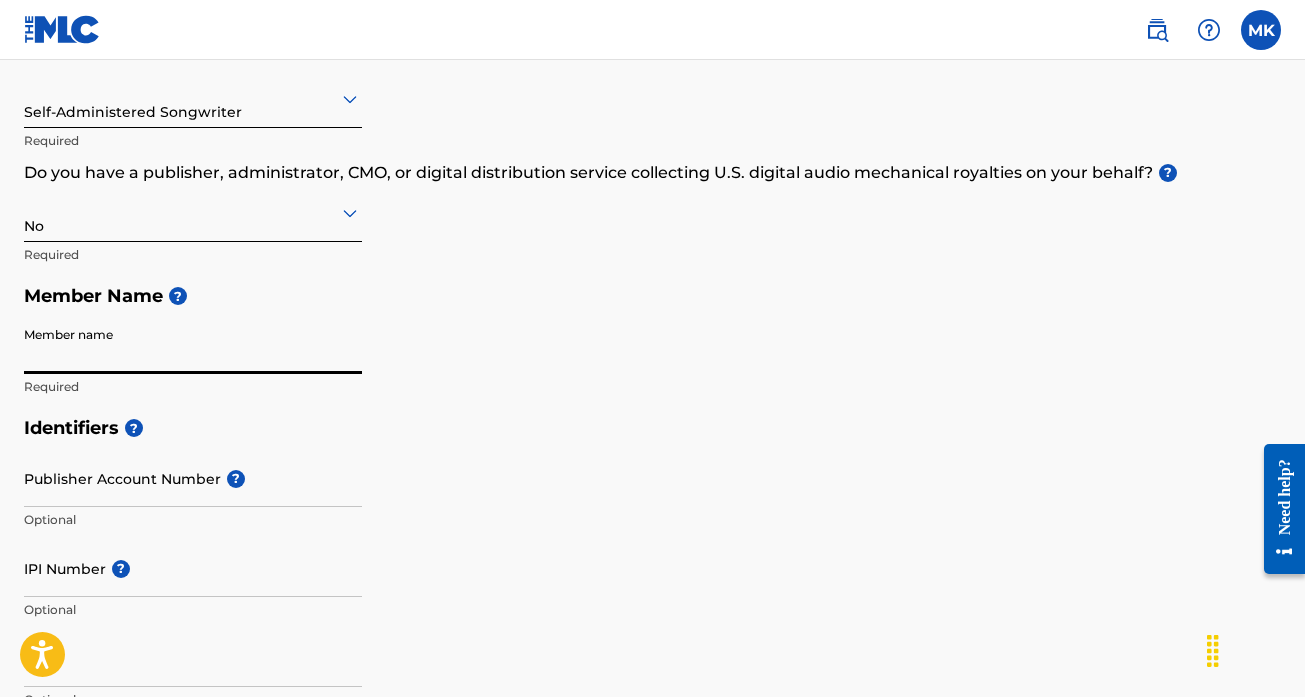 click on "Member name" at bounding box center [193, 345] 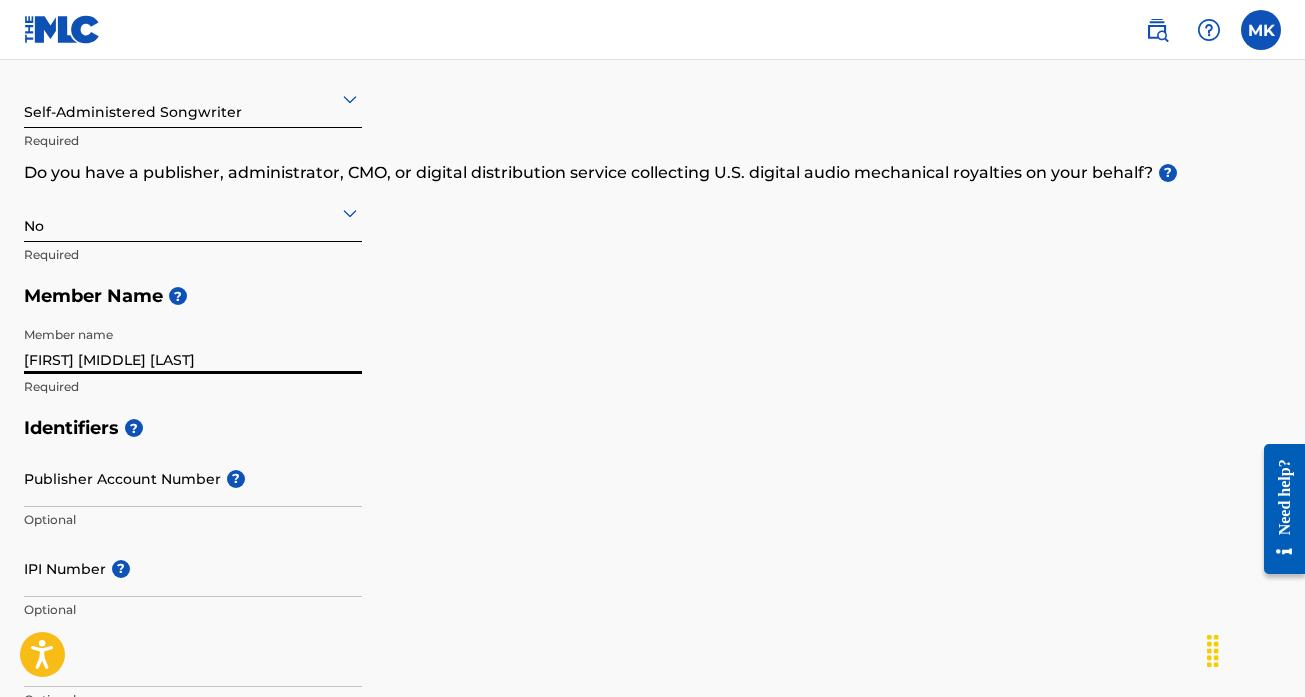 type on "Matthew Jay Kennedy" 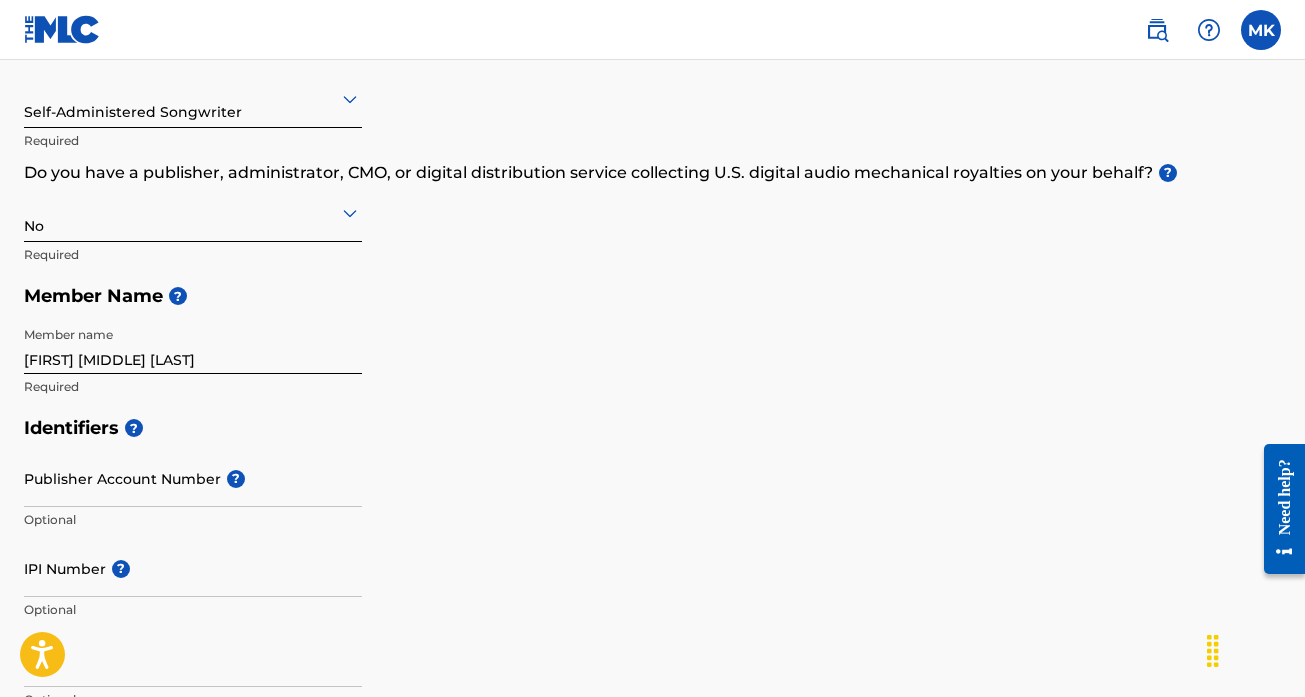 click on "Identifiers ?" at bounding box center (652, 428) 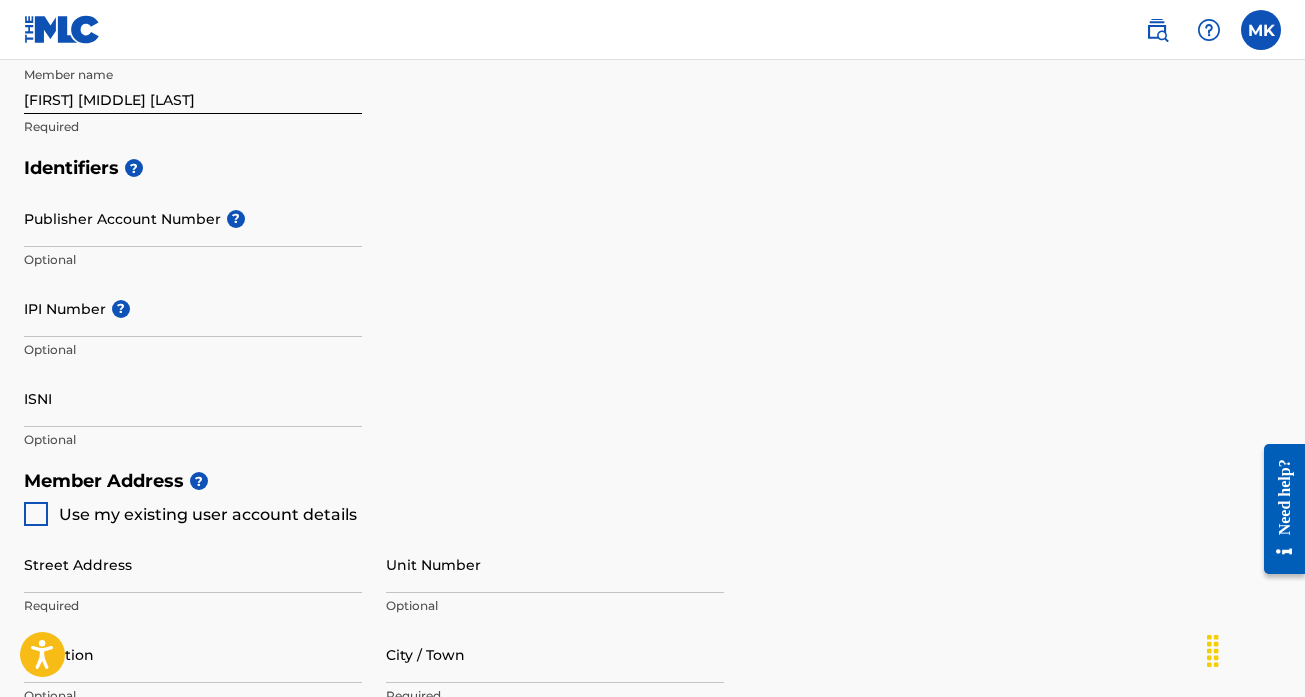scroll, scrollTop: 536, scrollLeft: 0, axis: vertical 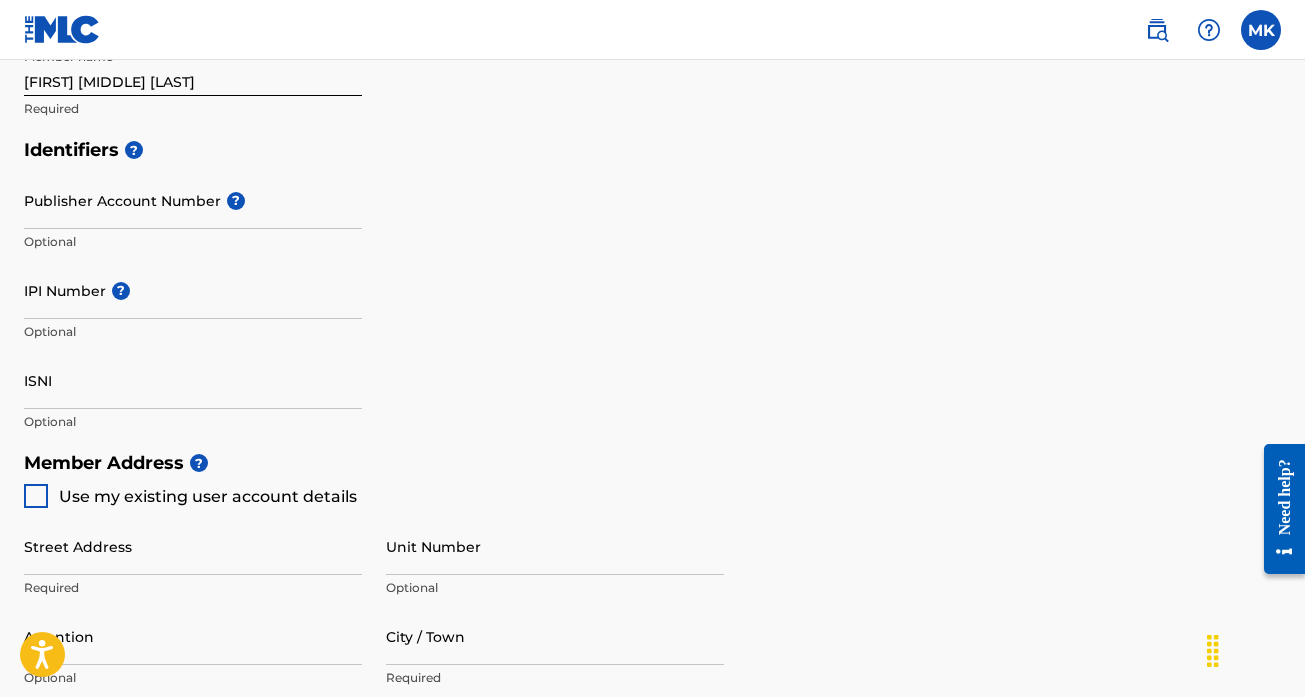 click at bounding box center [36, 496] 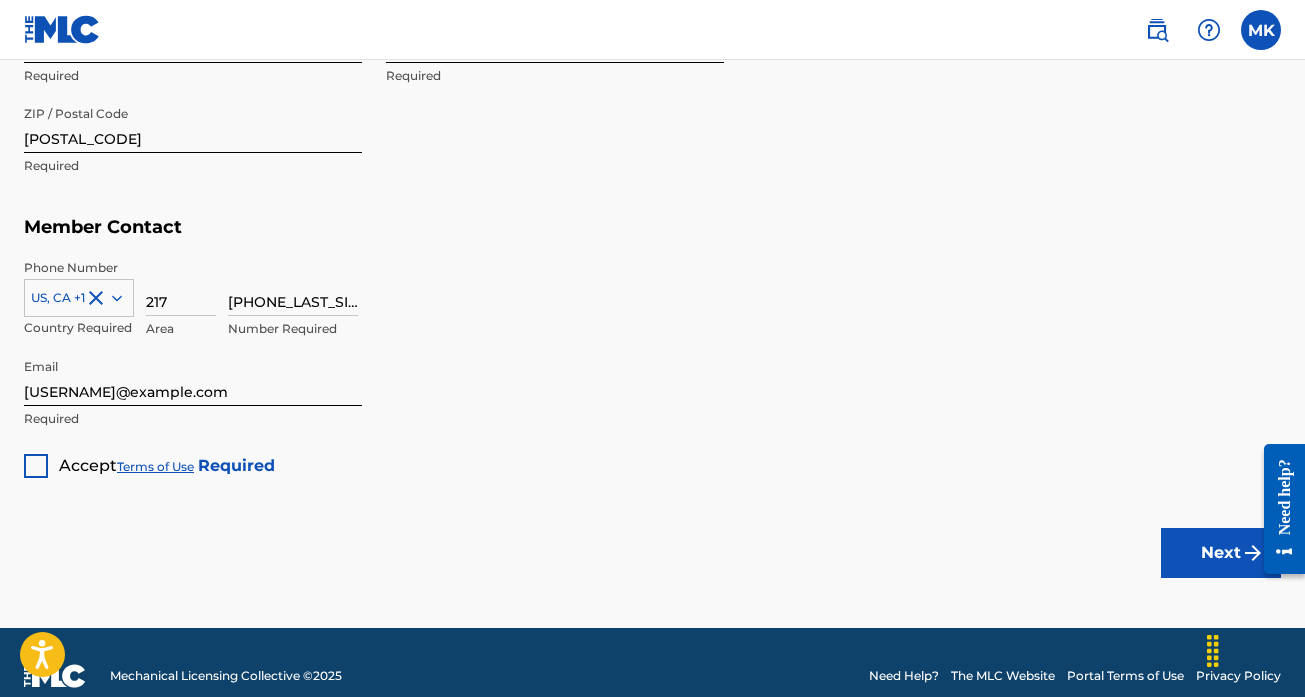 scroll, scrollTop: 1233, scrollLeft: 0, axis: vertical 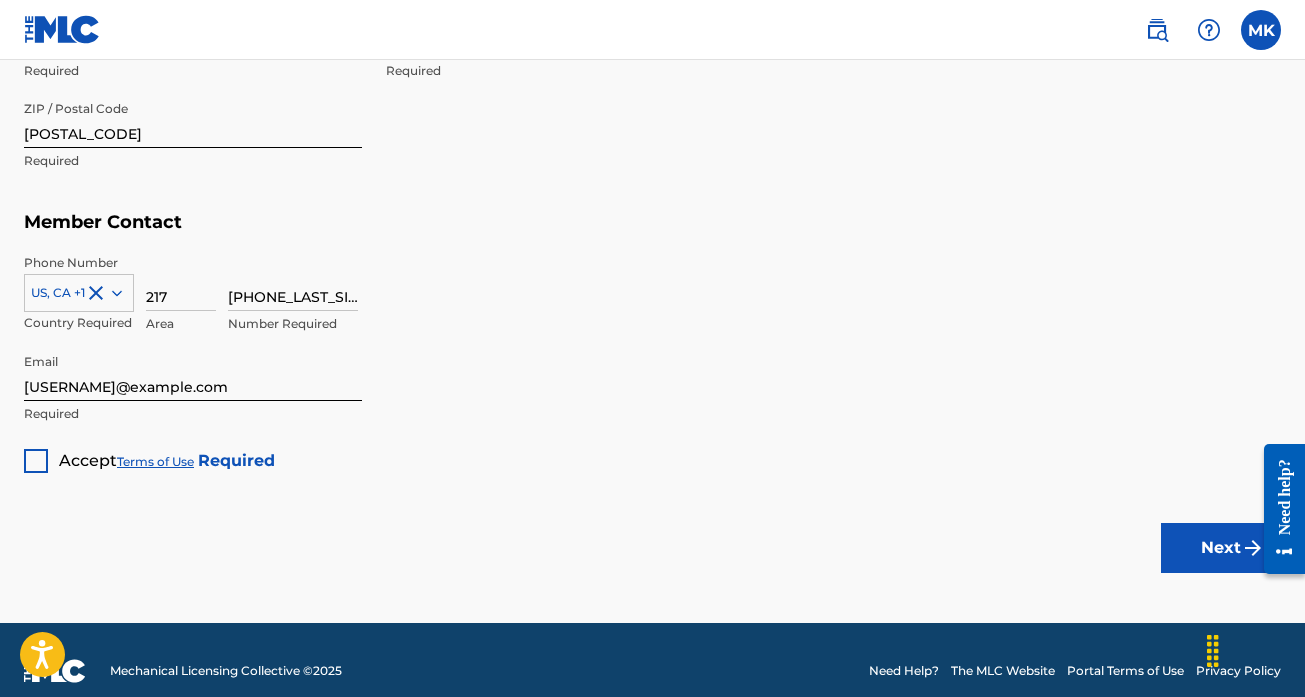click at bounding box center (36, 461) 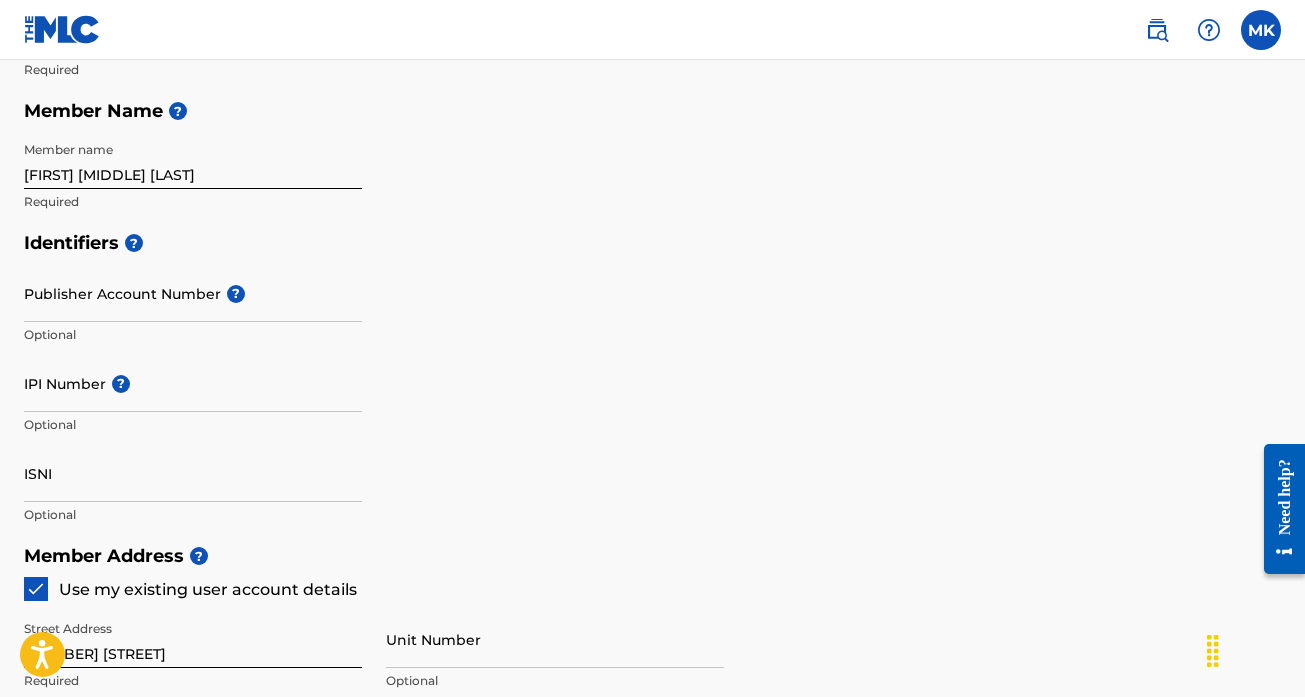 scroll, scrollTop: 438, scrollLeft: 0, axis: vertical 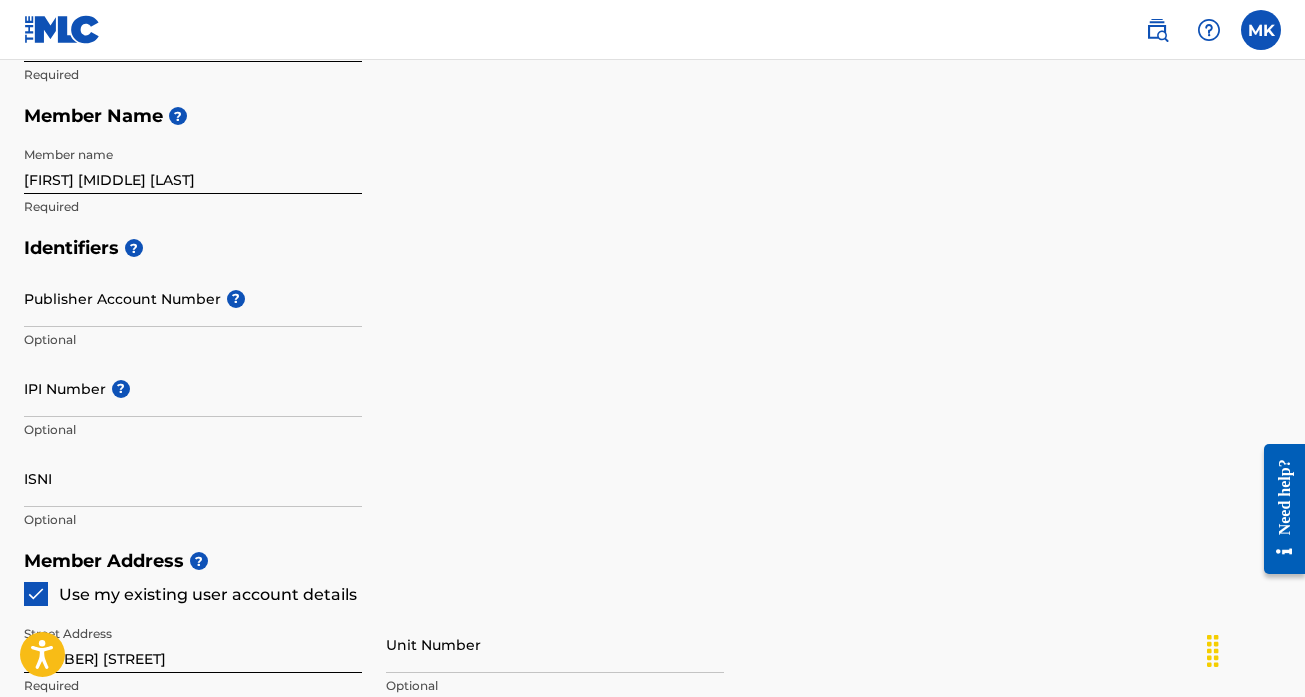 click on "IPI Number ?" at bounding box center (193, 388) 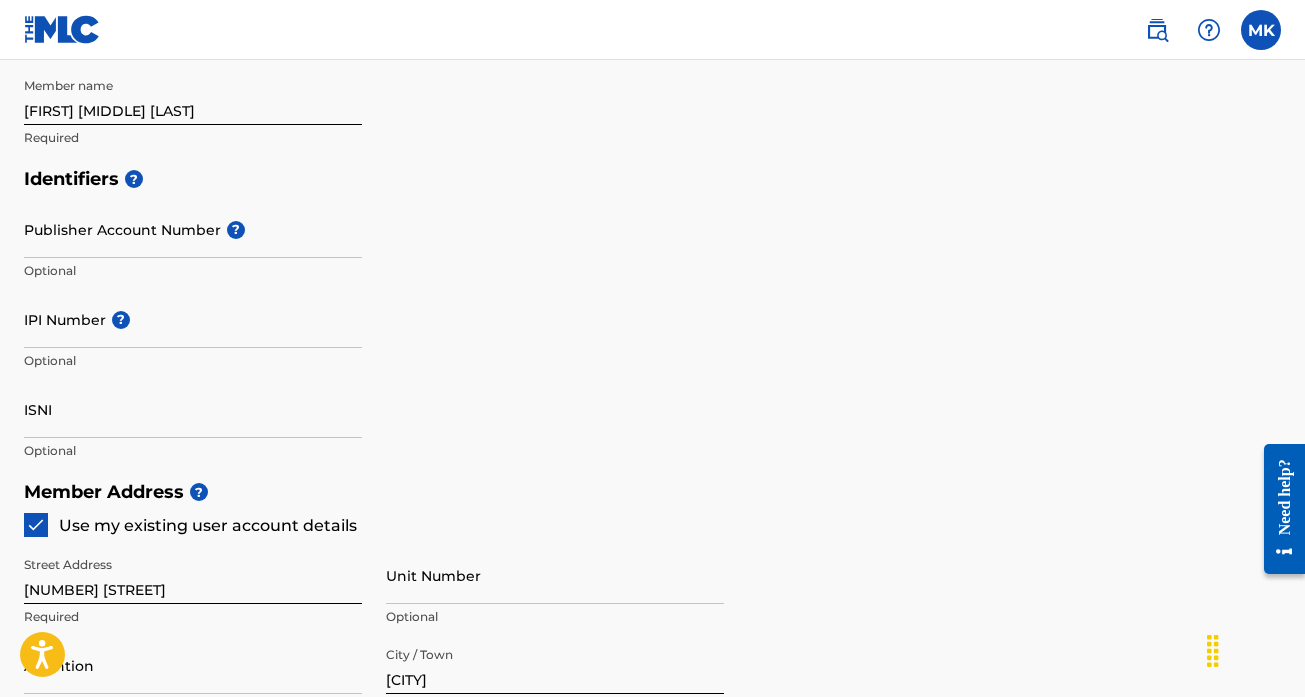 scroll, scrollTop: 458, scrollLeft: 0, axis: vertical 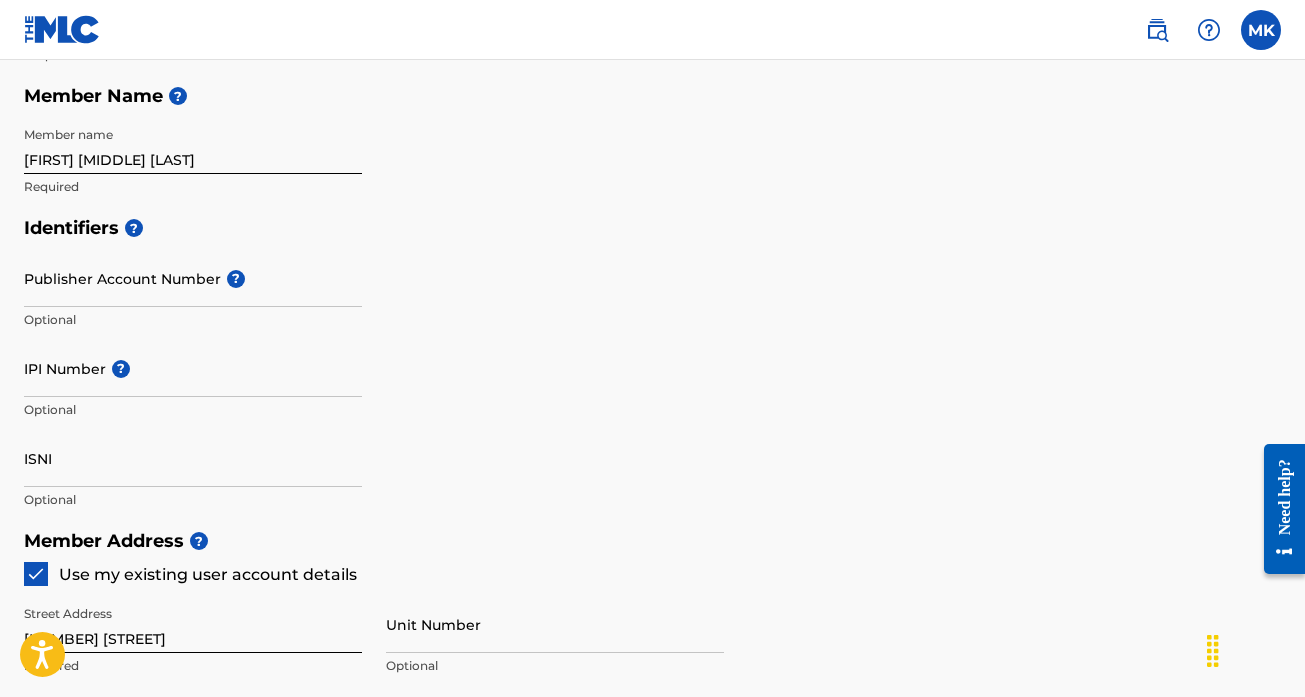 click at bounding box center (62, 29) 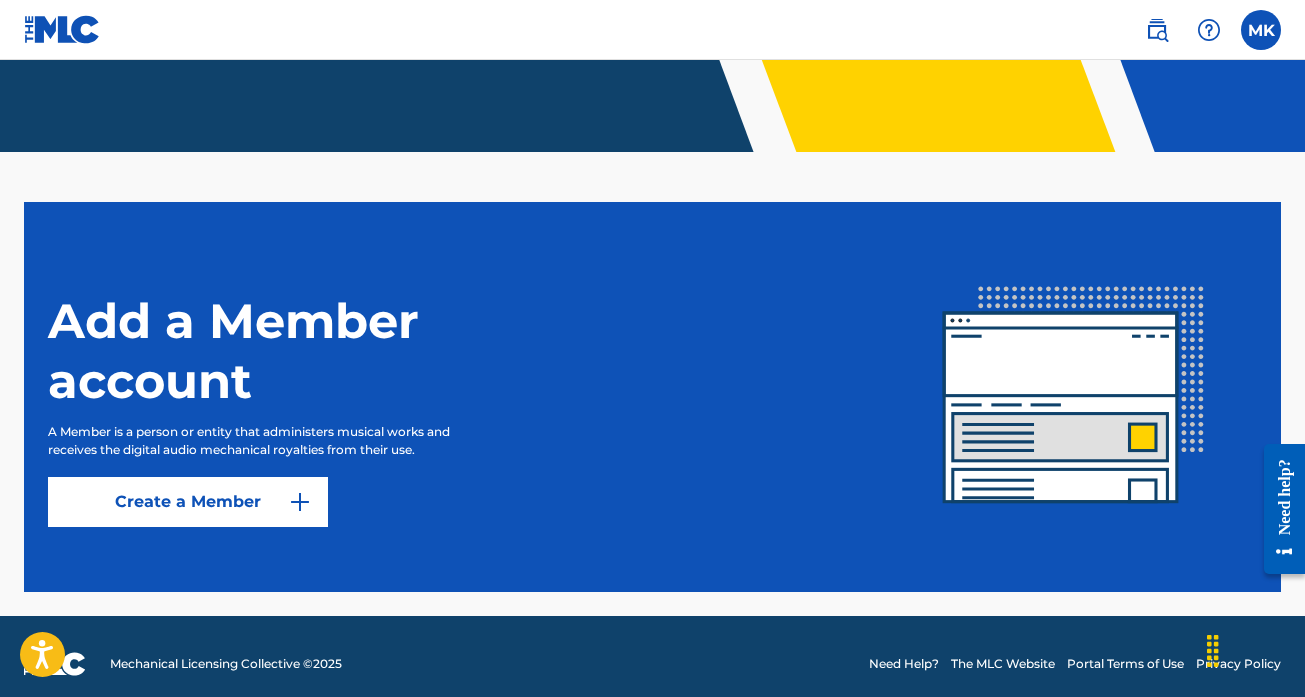 scroll, scrollTop: 449, scrollLeft: 0, axis: vertical 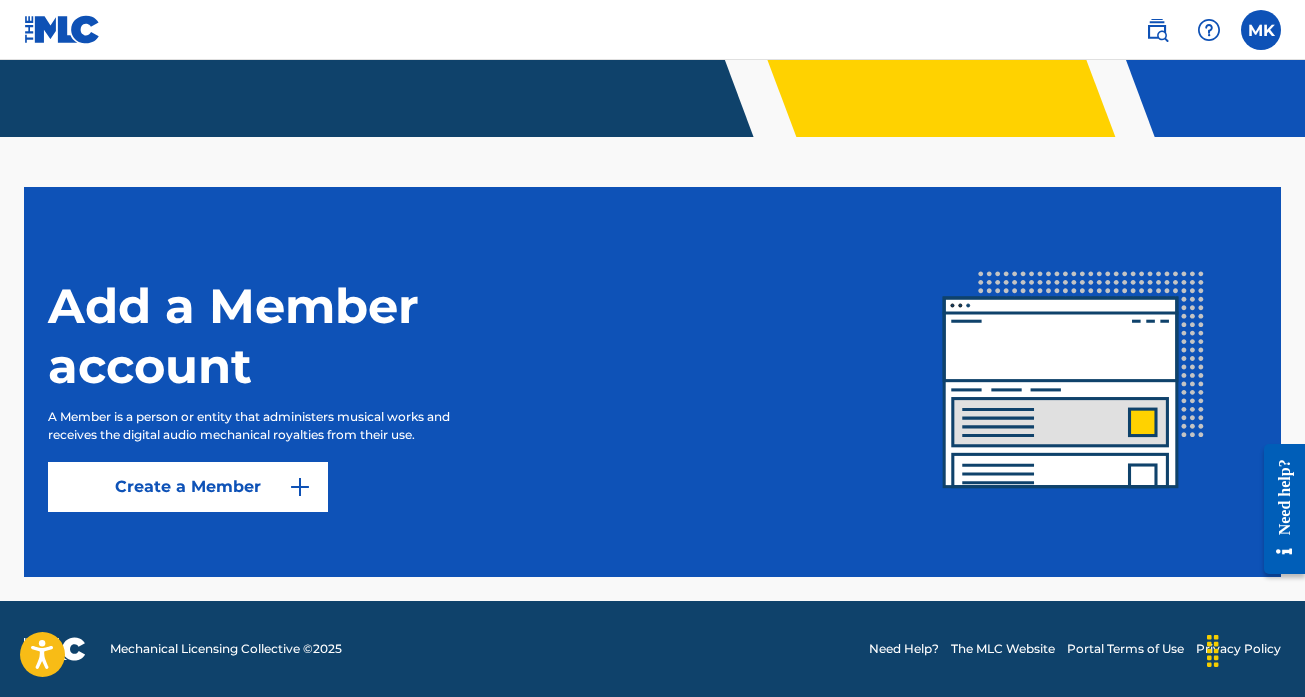 click on "Create a Member" at bounding box center (188, 487) 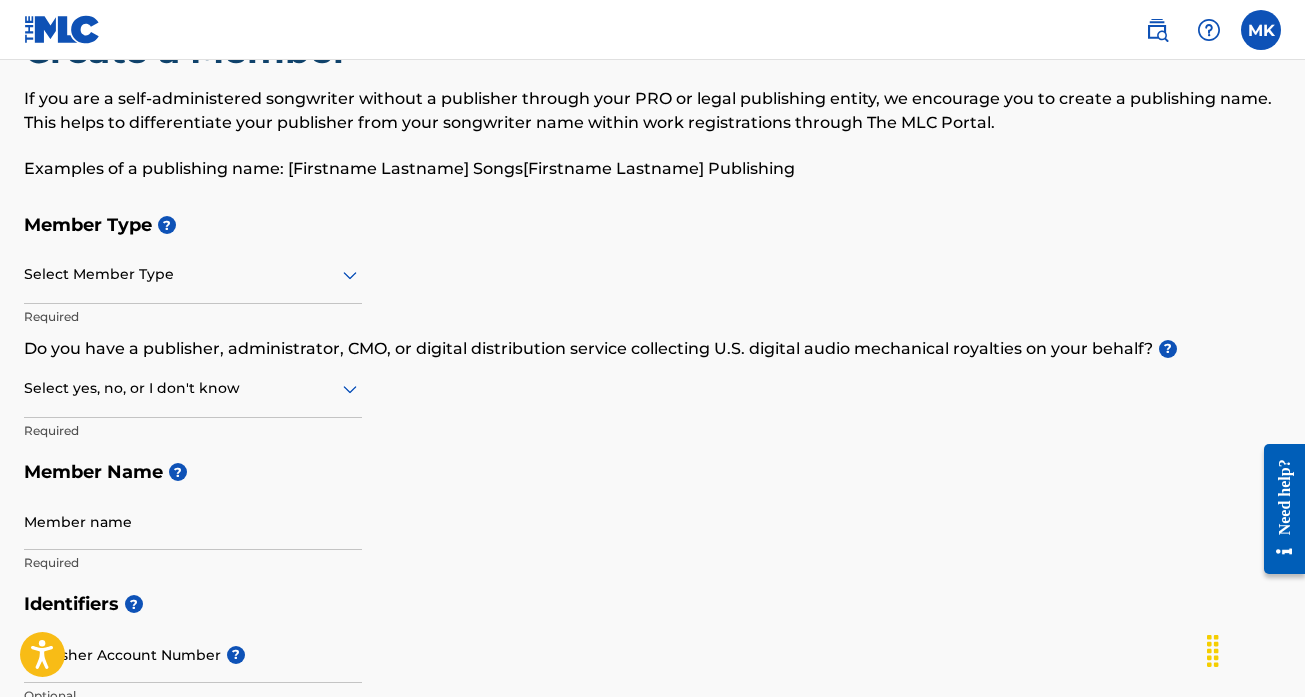 scroll, scrollTop: 114, scrollLeft: 0, axis: vertical 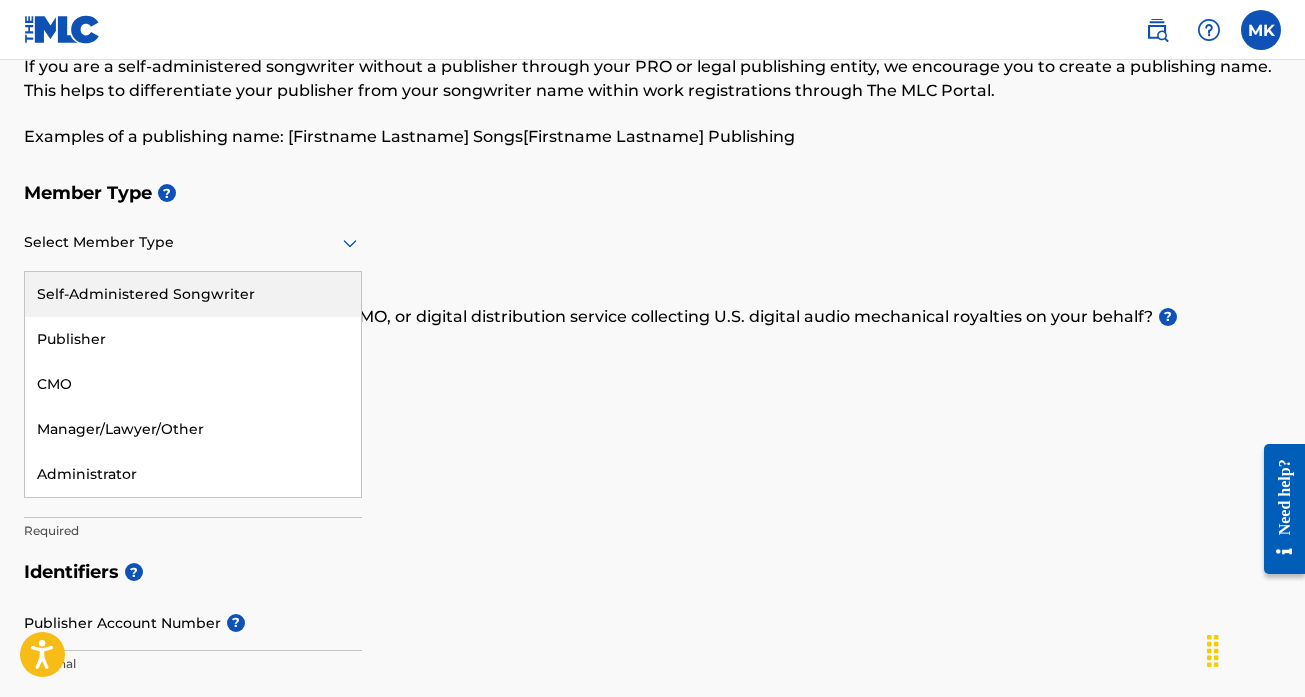 click on "Select Member Type" at bounding box center (193, 243) 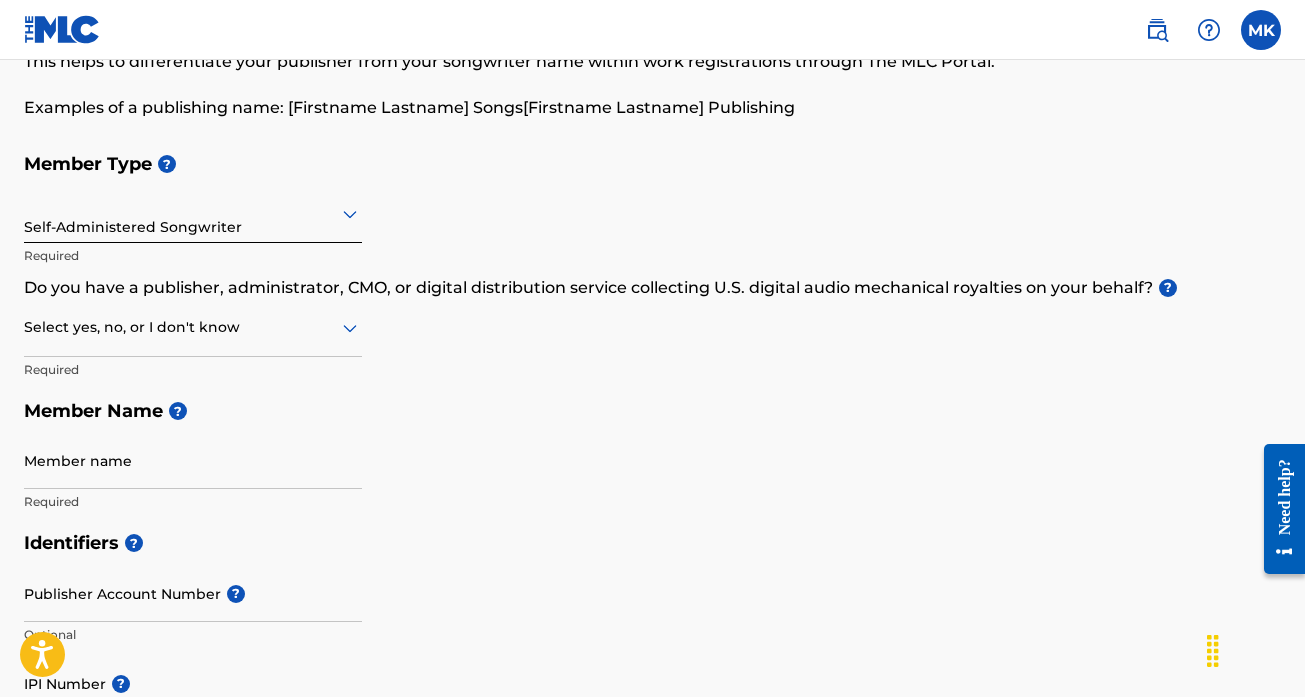 scroll, scrollTop: 145, scrollLeft: 0, axis: vertical 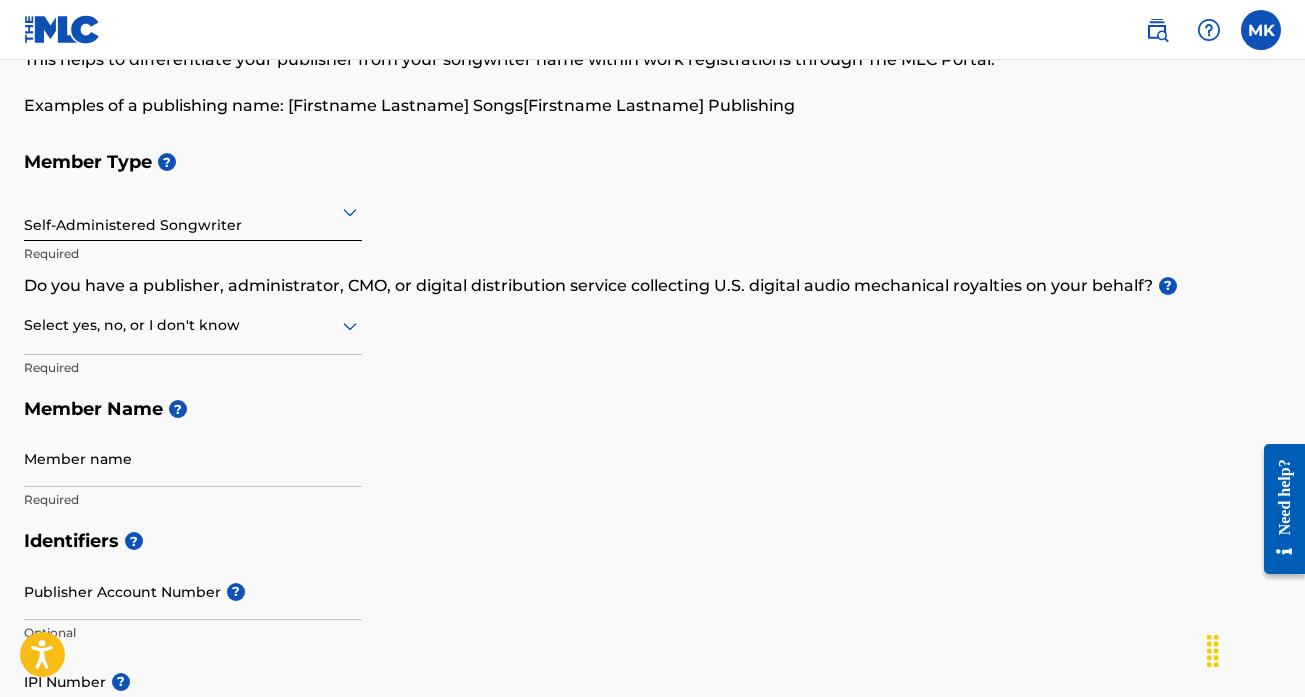 click at bounding box center [193, 325] 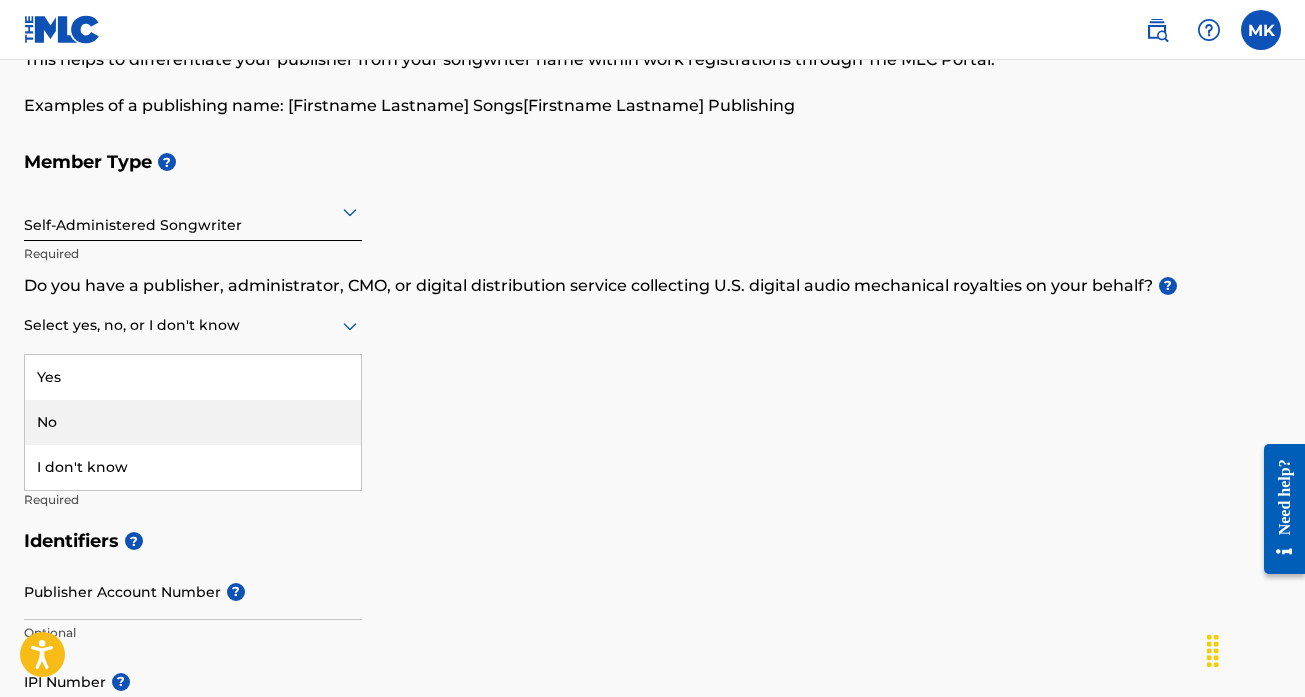 click on "No" at bounding box center (193, 422) 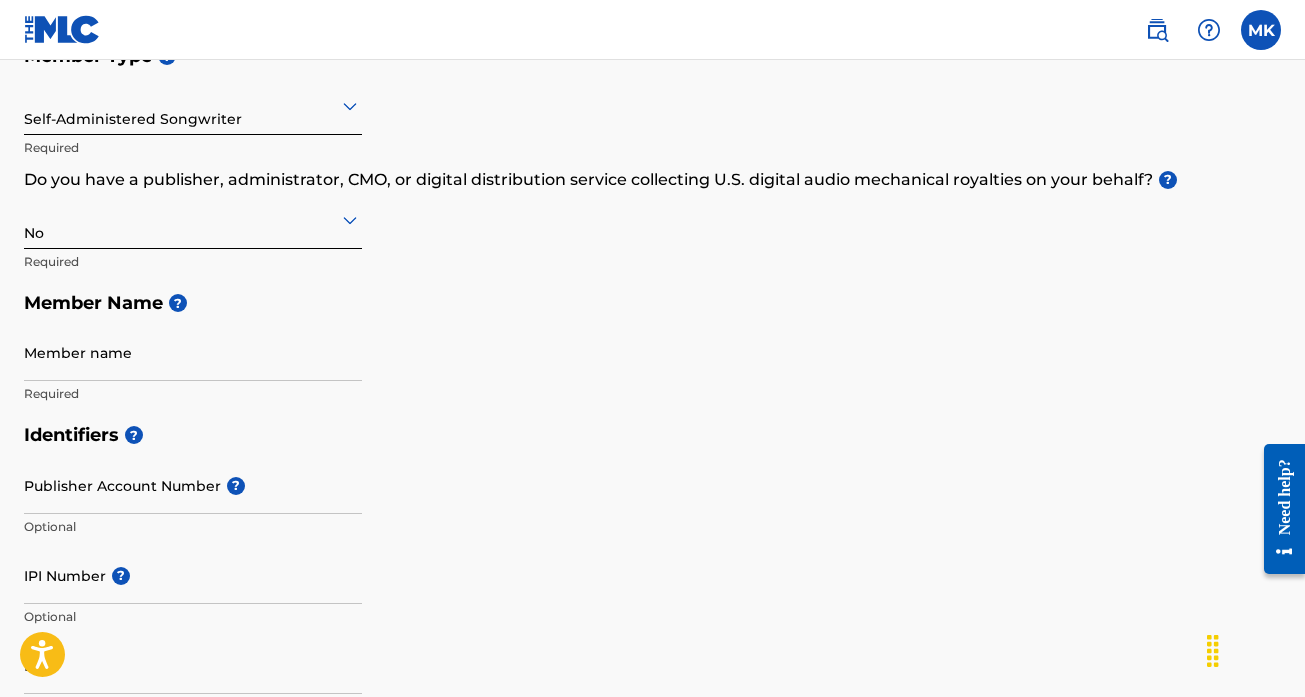 scroll, scrollTop: 255, scrollLeft: 0, axis: vertical 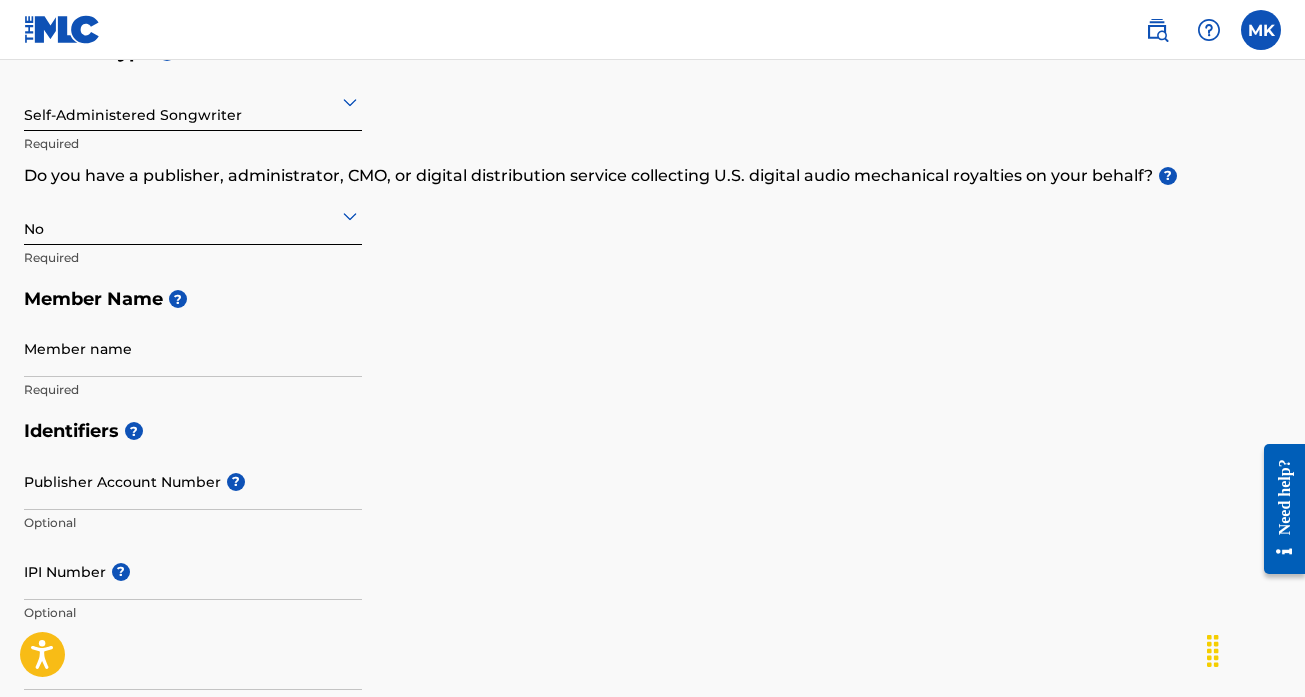click on "Member name" at bounding box center (193, 348) 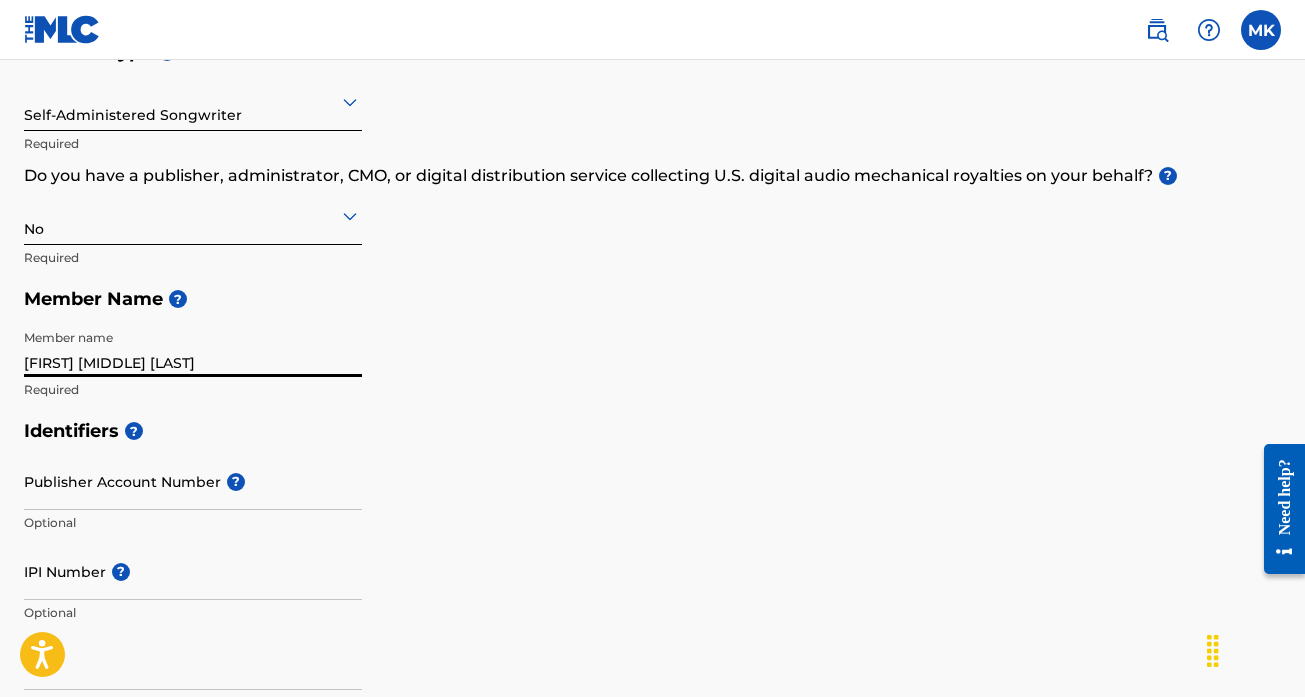 type on "Matthew Jay Kennedy" 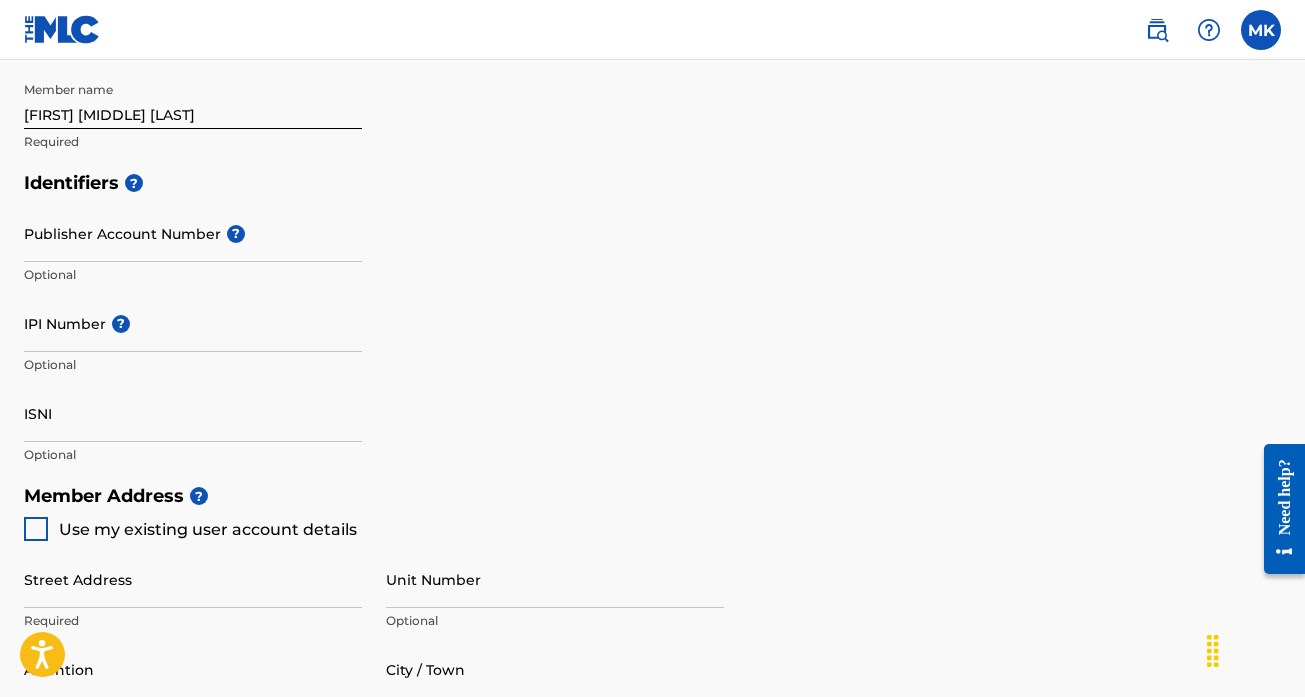 scroll, scrollTop: 518, scrollLeft: 0, axis: vertical 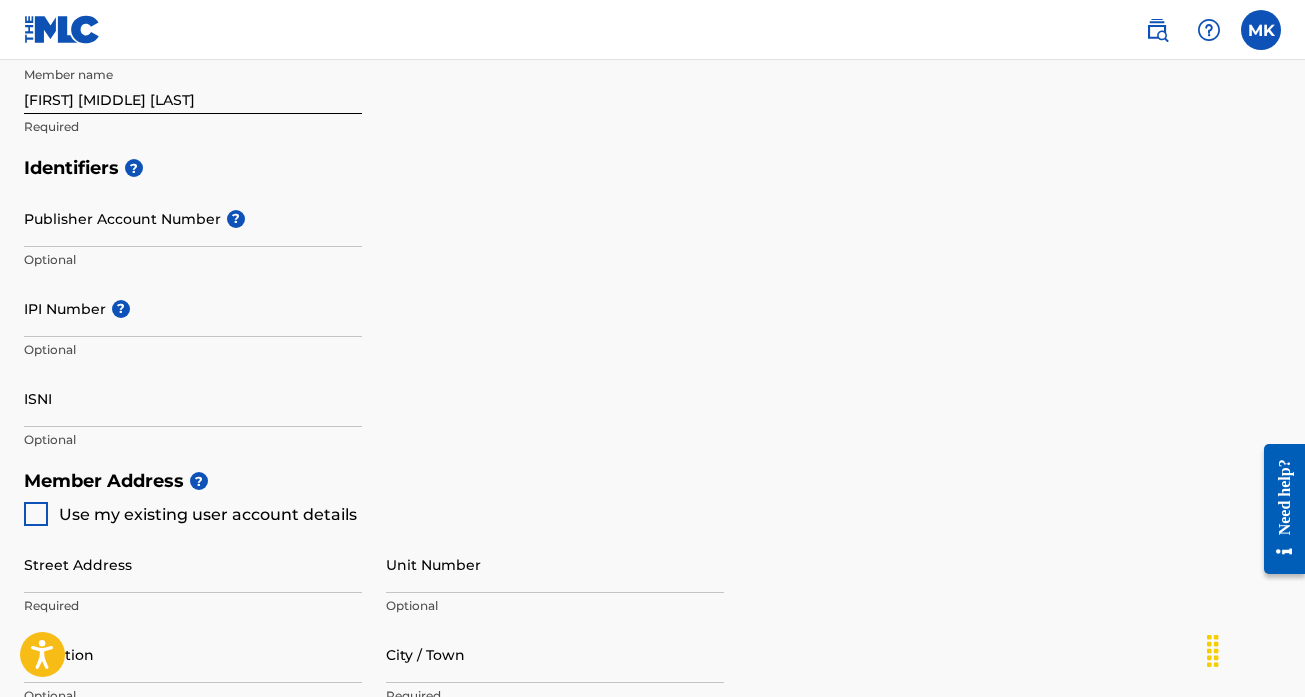 click on "Publisher Account Number ?" at bounding box center (193, 218) 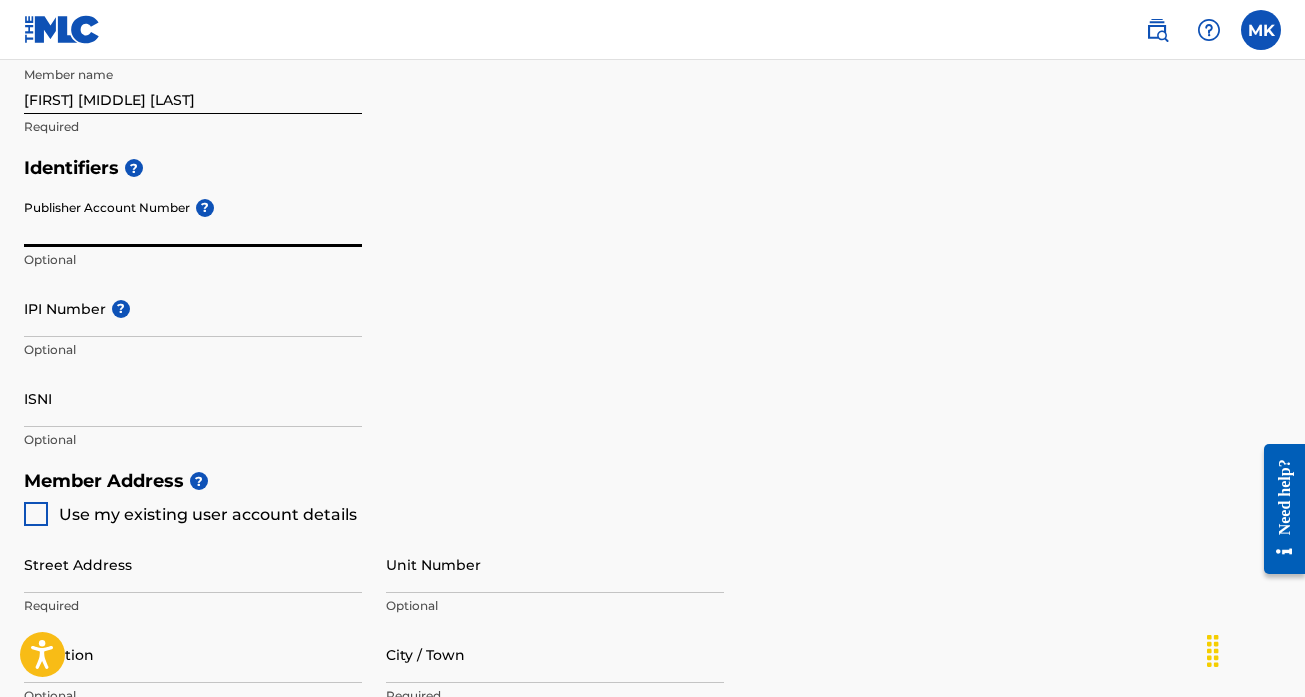 click on "IPI Number ?" at bounding box center (193, 308) 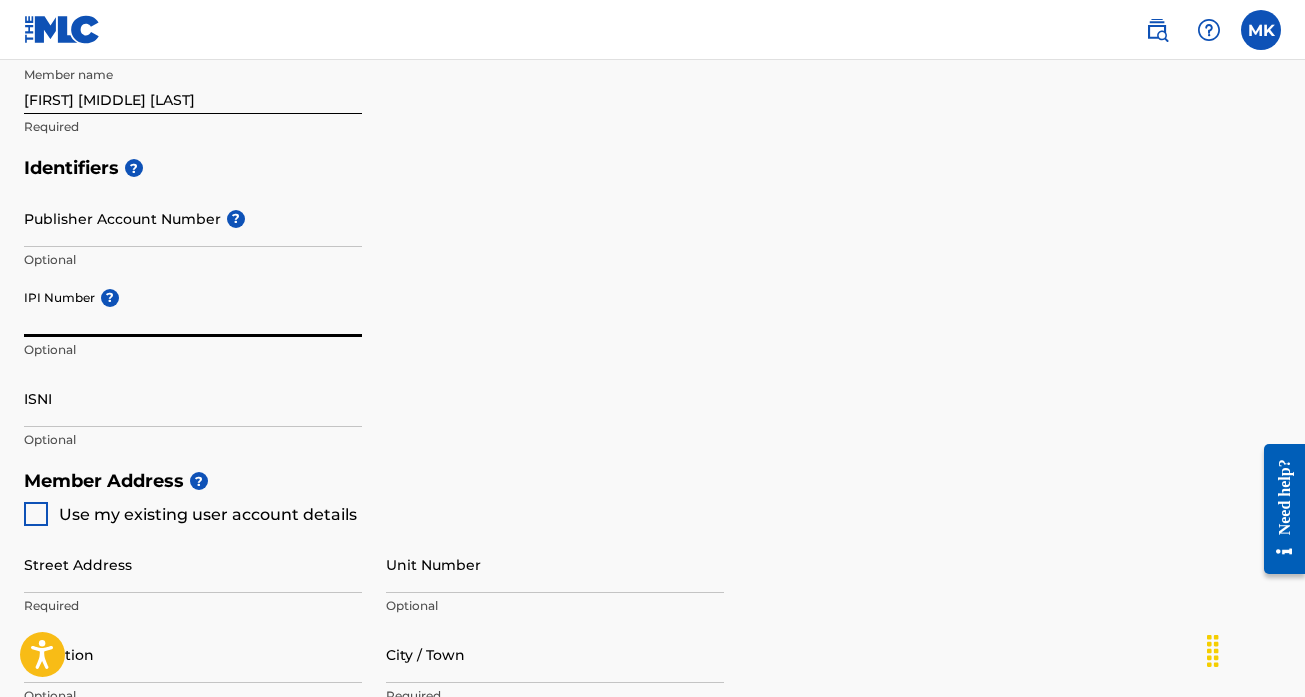 click on "IPI Number ?" at bounding box center (193, 308) 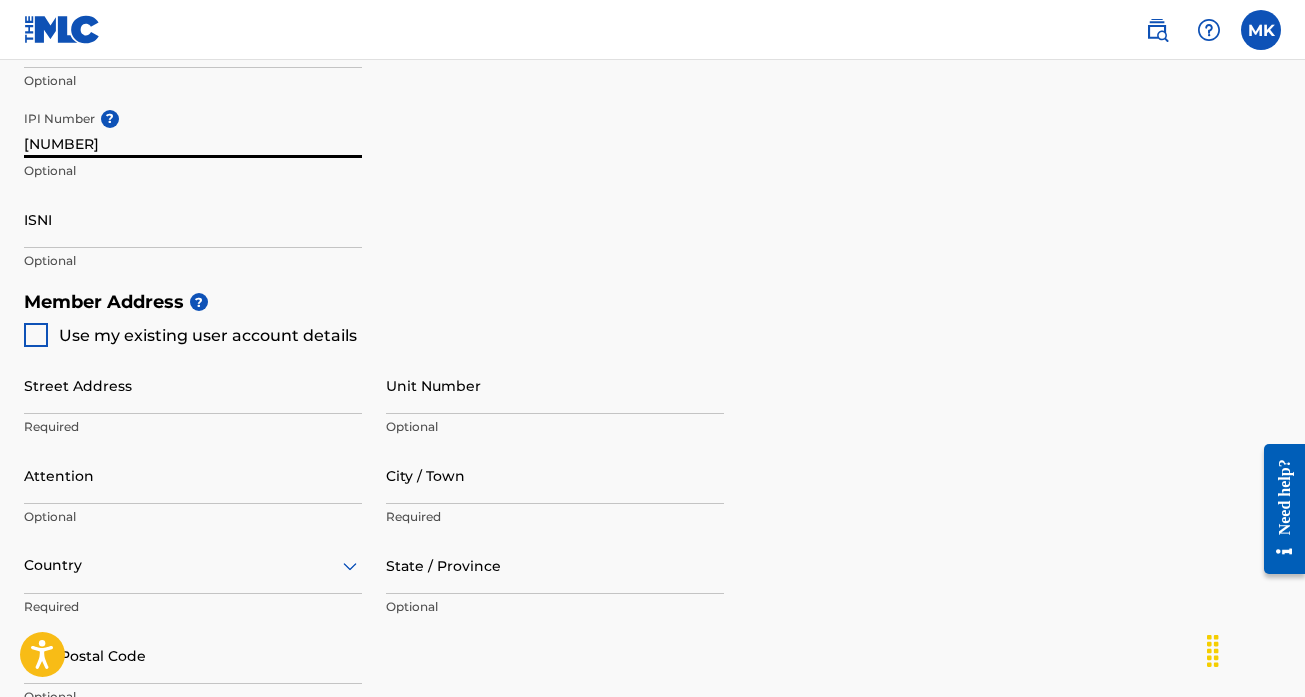scroll, scrollTop: 781, scrollLeft: 0, axis: vertical 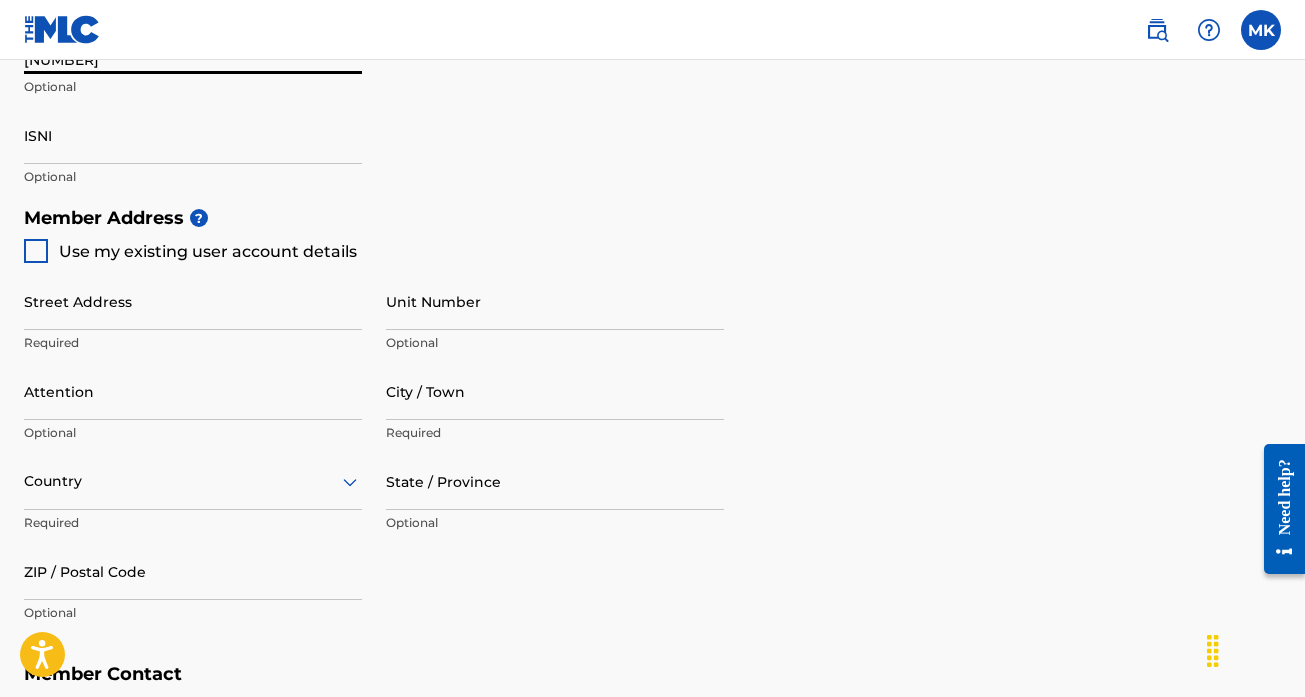 type on "00511219990" 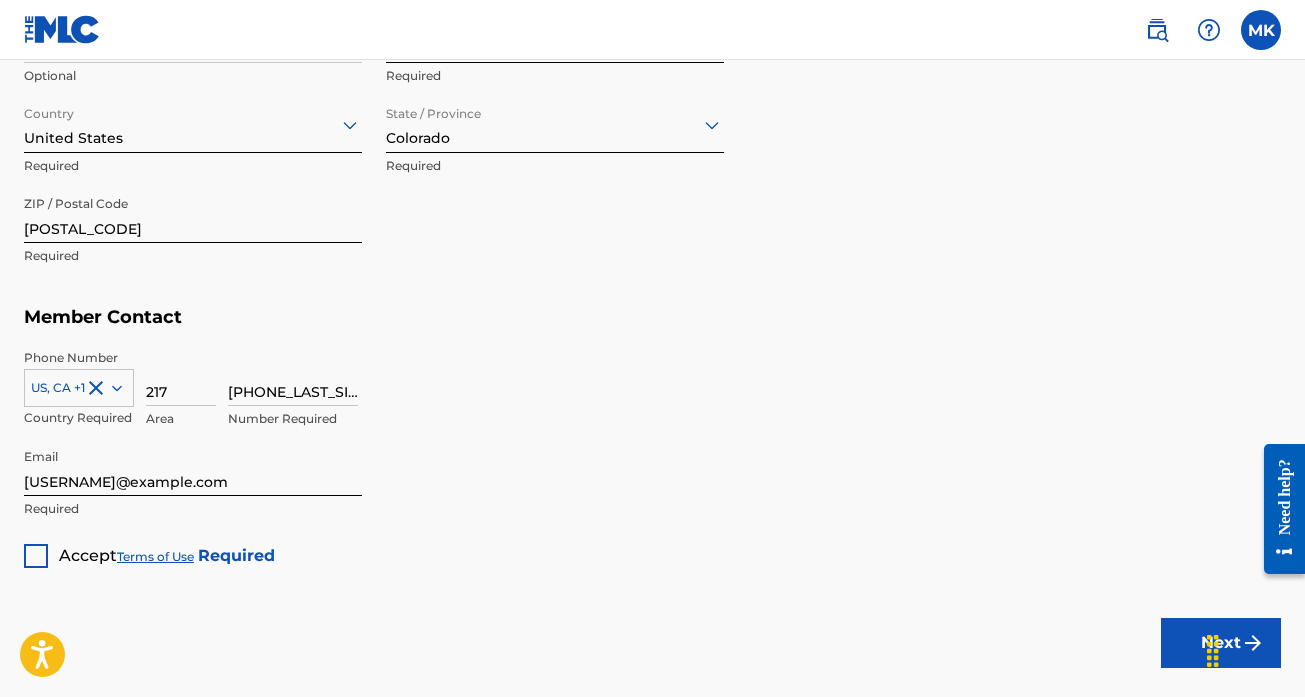 scroll, scrollTop: 1254, scrollLeft: 0, axis: vertical 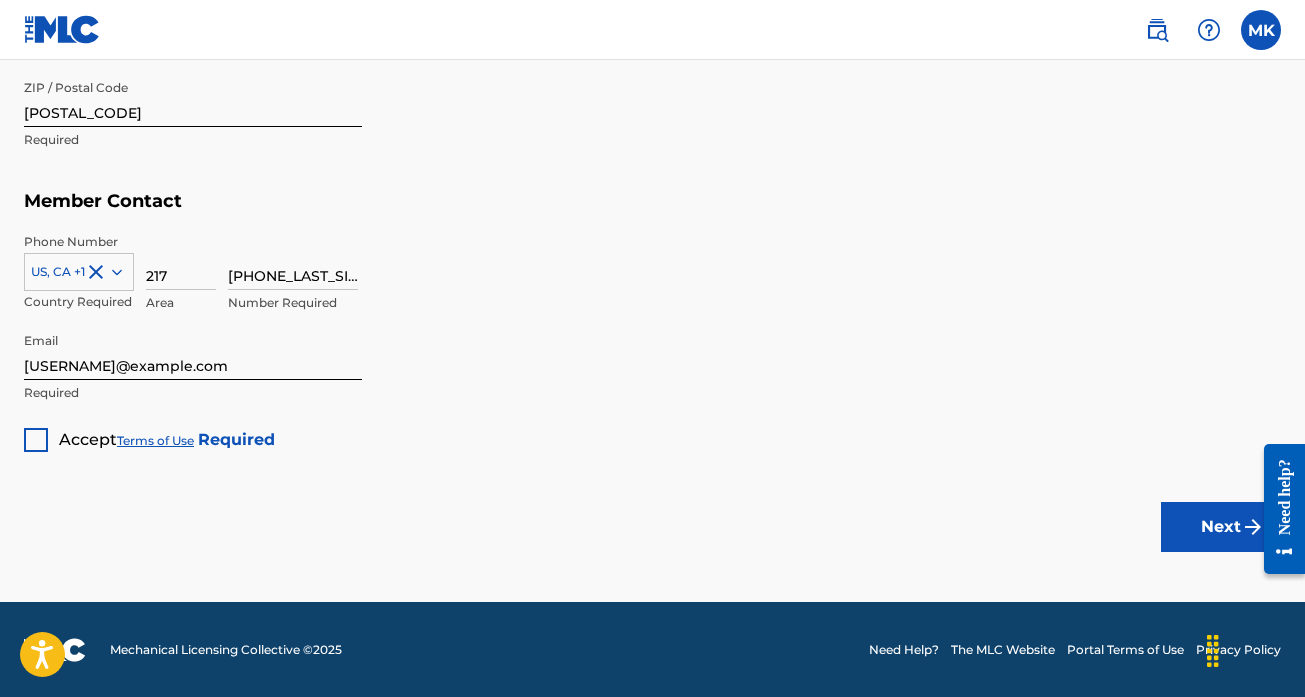click at bounding box center (36, 440) 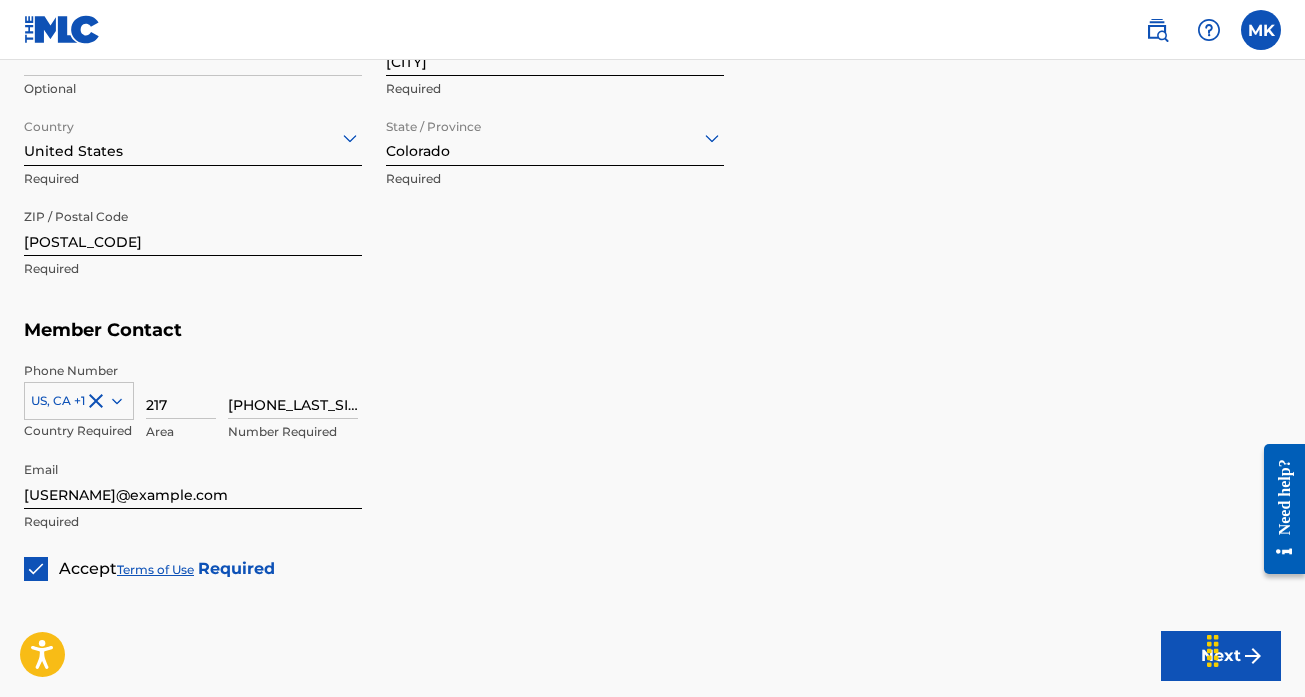 scroll, scrollTop: 1122, scrollLeft: 0, axis: vertical 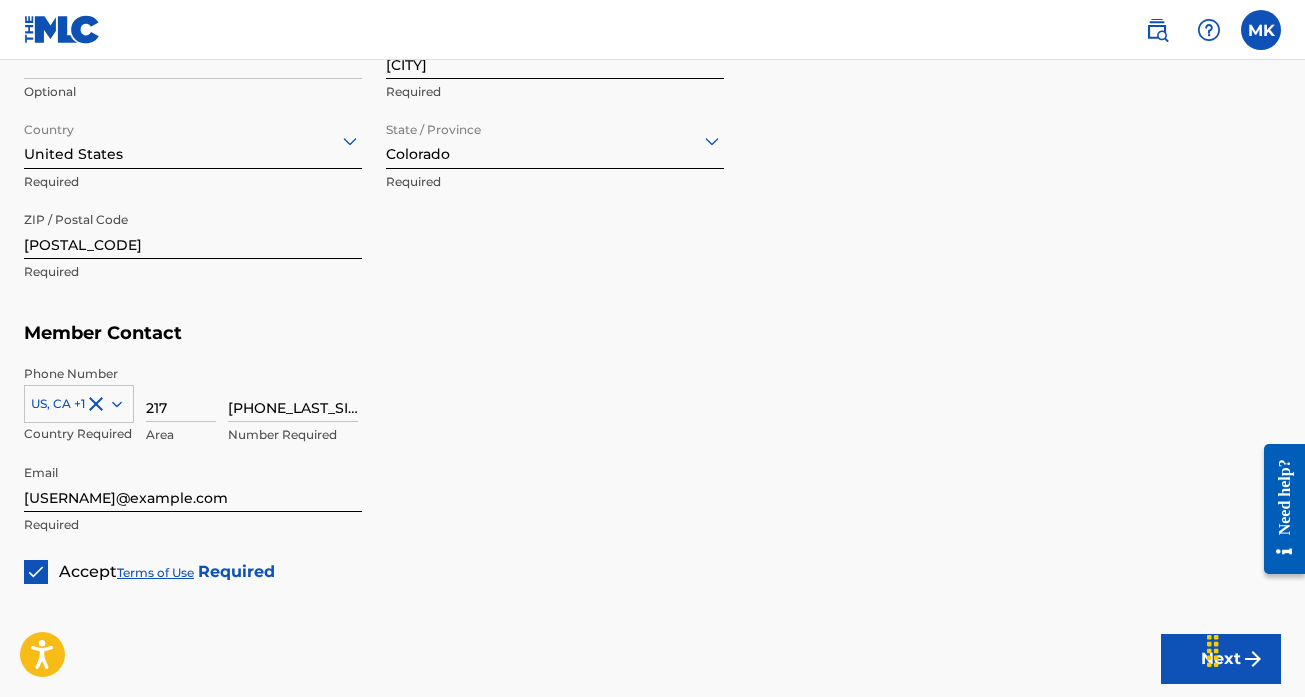click on "Next" at bounding box center (1221, 659) 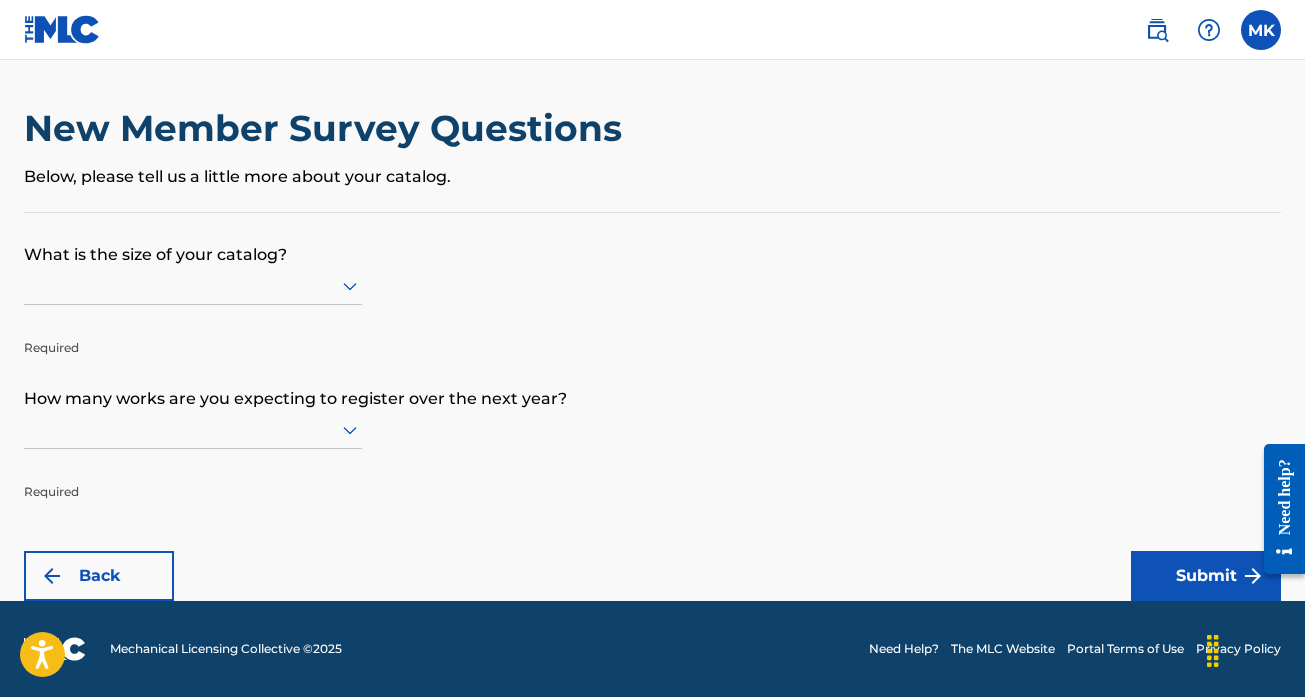 scroll, scrollTop: 0, scrollLeft: 0, axis: both 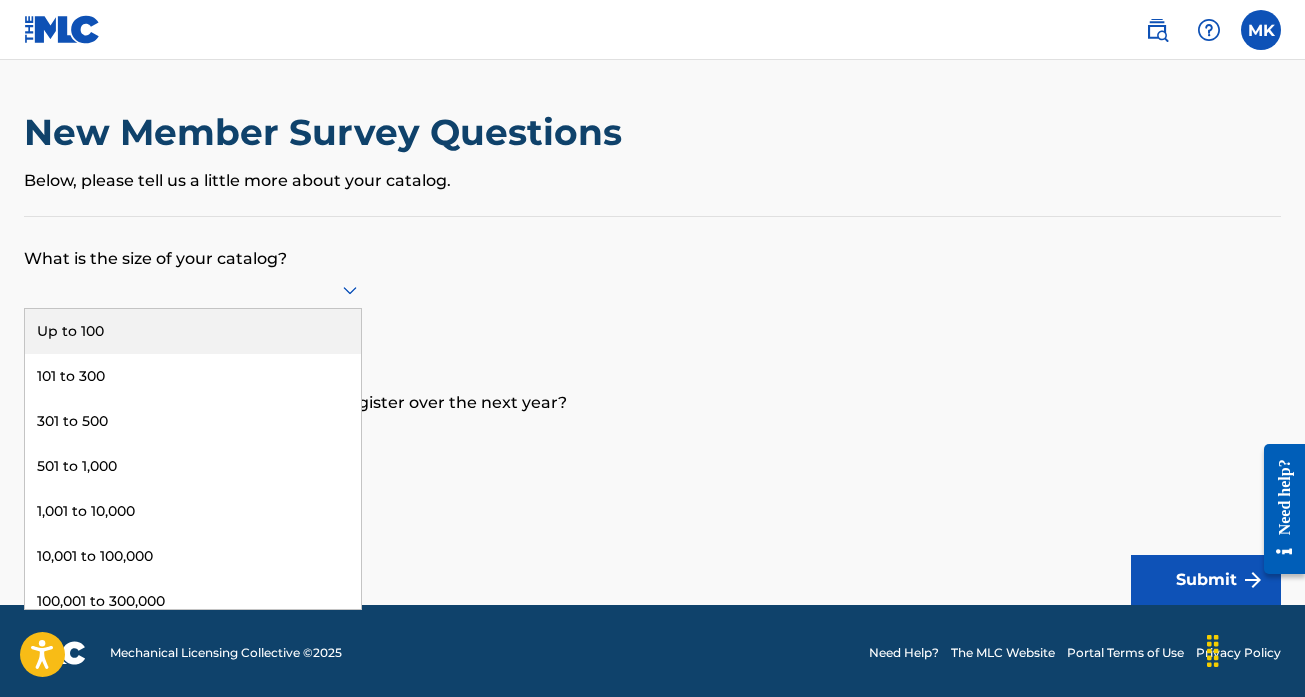 click at bounding box center (193, 289) 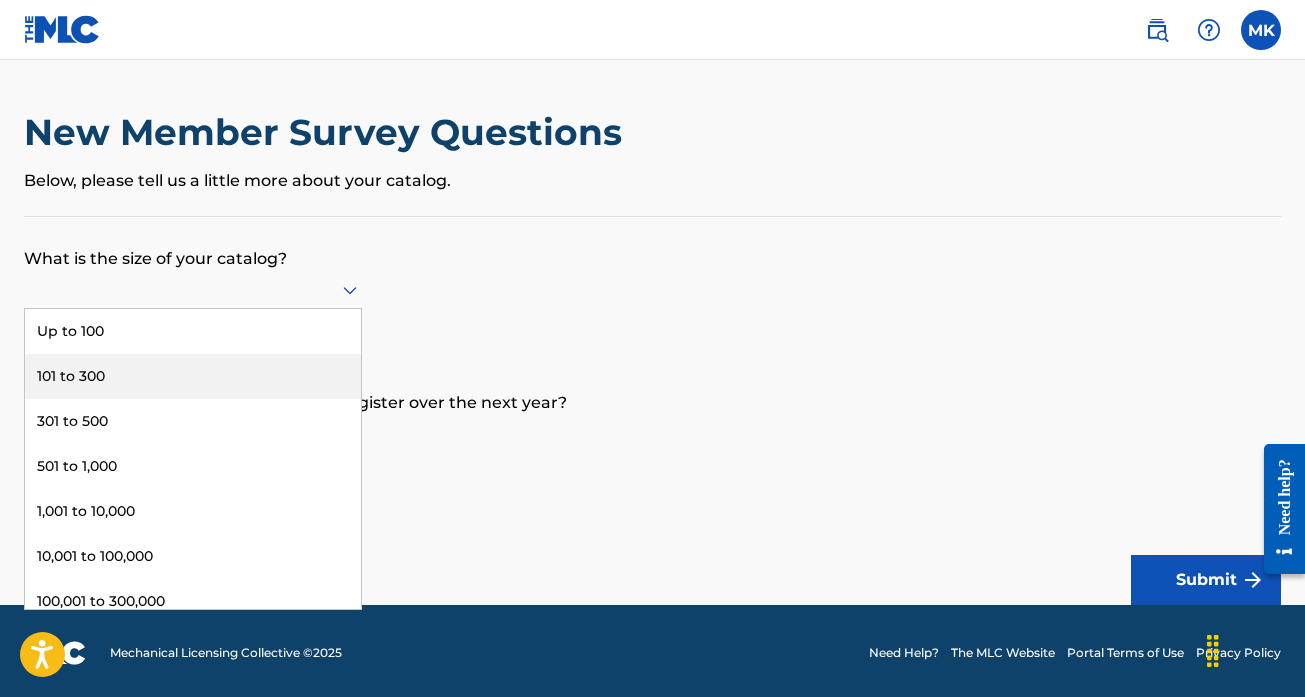 click on "101 to 300" at bounding box center (193, 376) 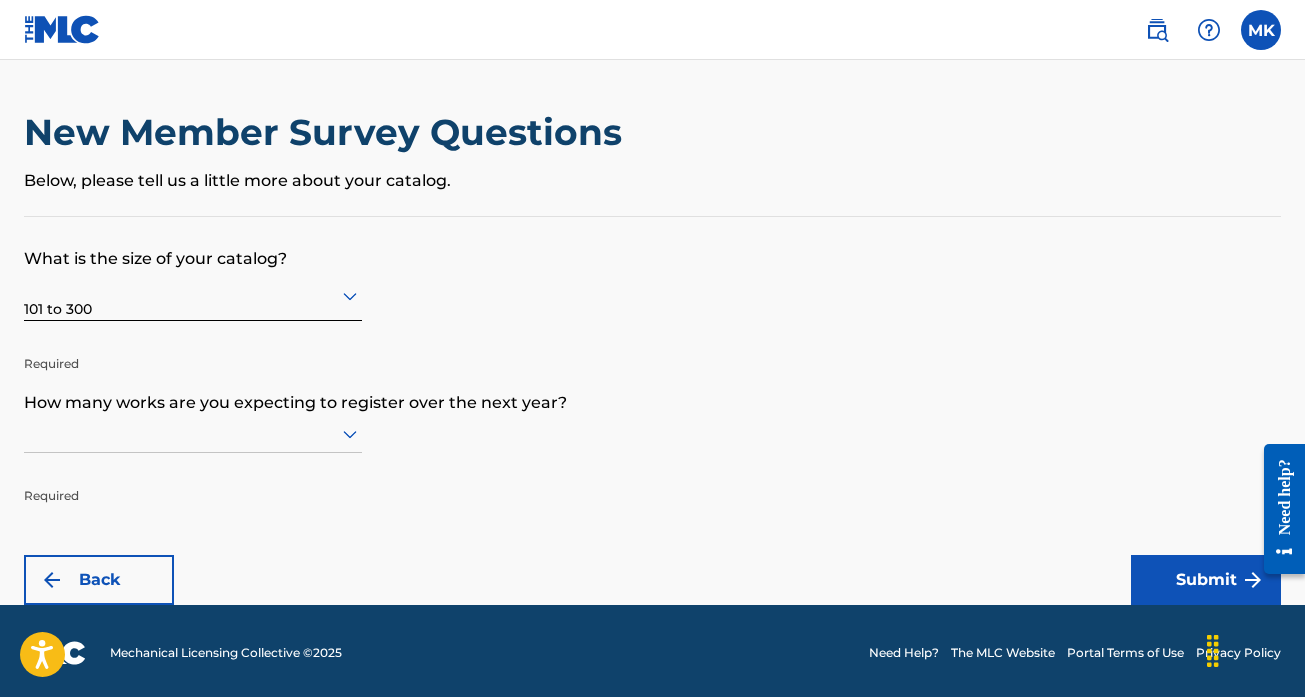 scroll, scrollTop: 4, scrollLeft: 0, axis: vertical 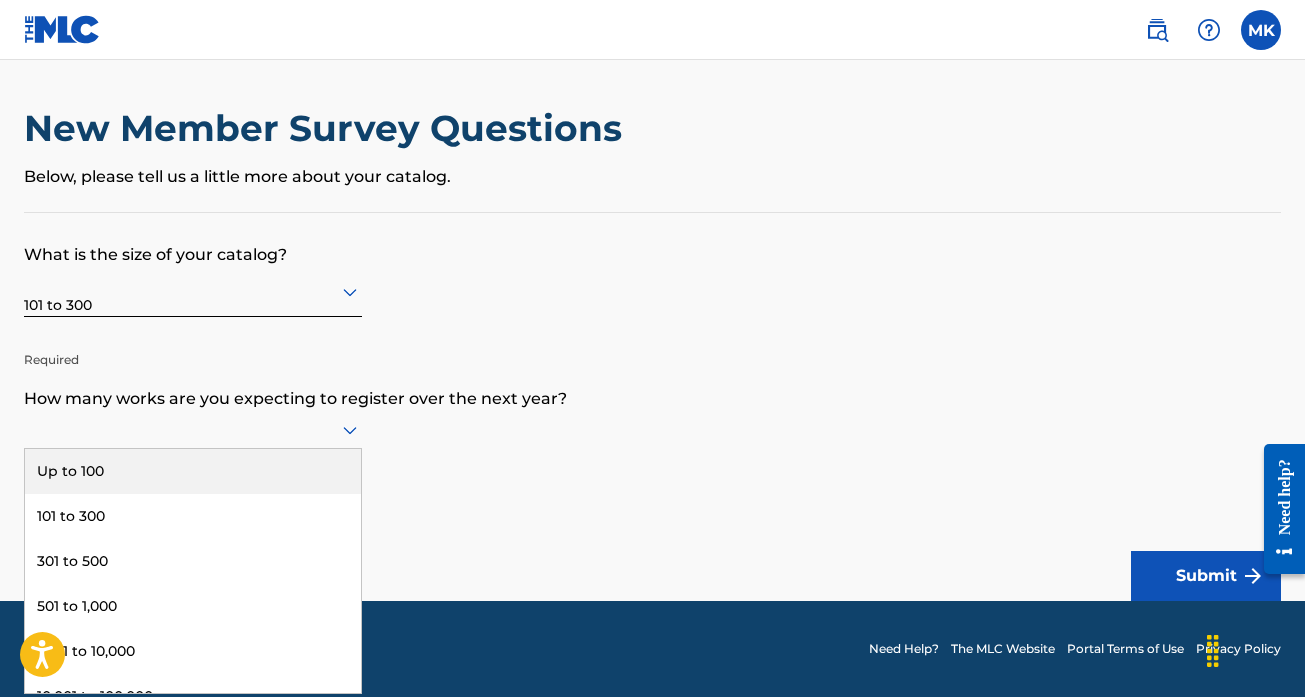 click at bounding box center [193, 429] 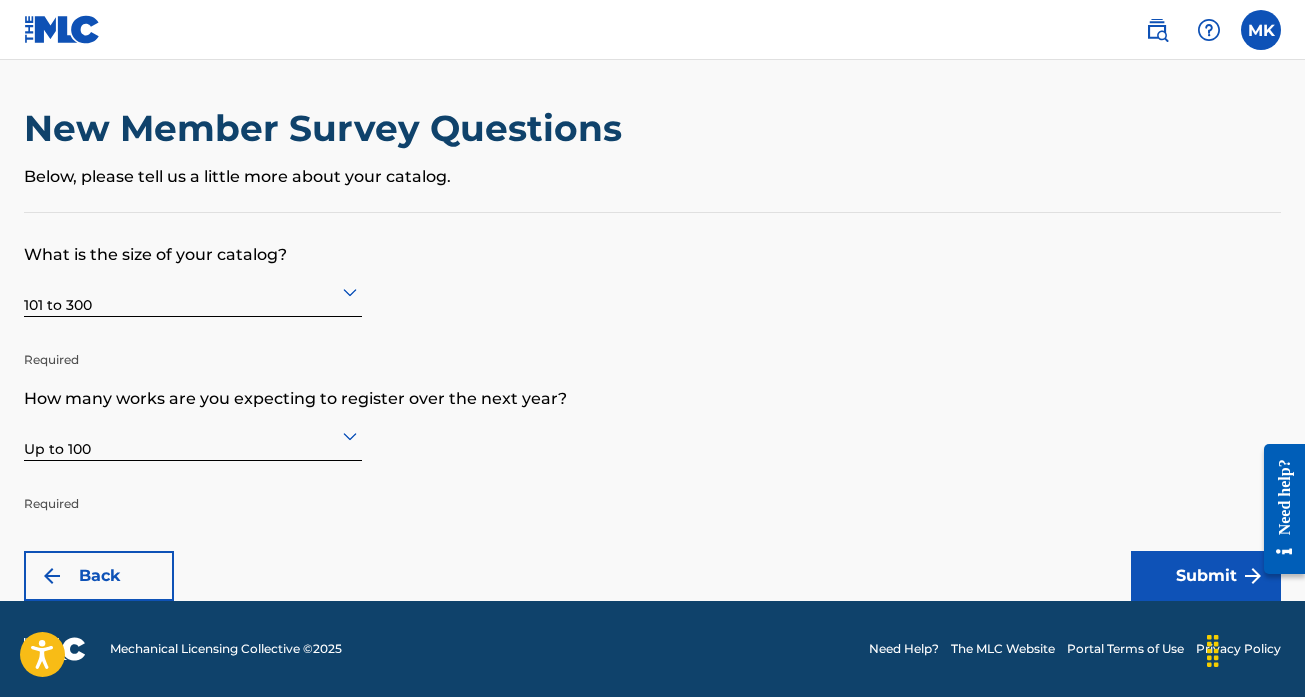 click on "Submit" at bounding box center (1206, 576) 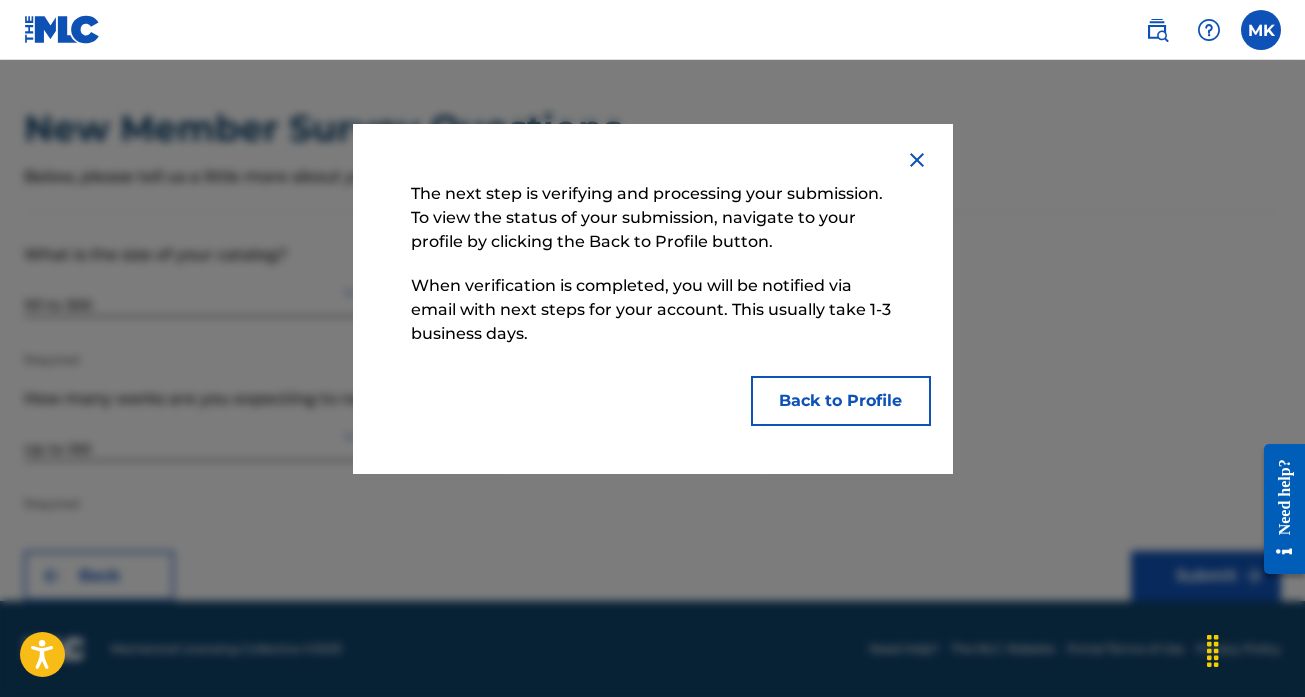 click on "Back to Profile" at bounding box center [841, 401] 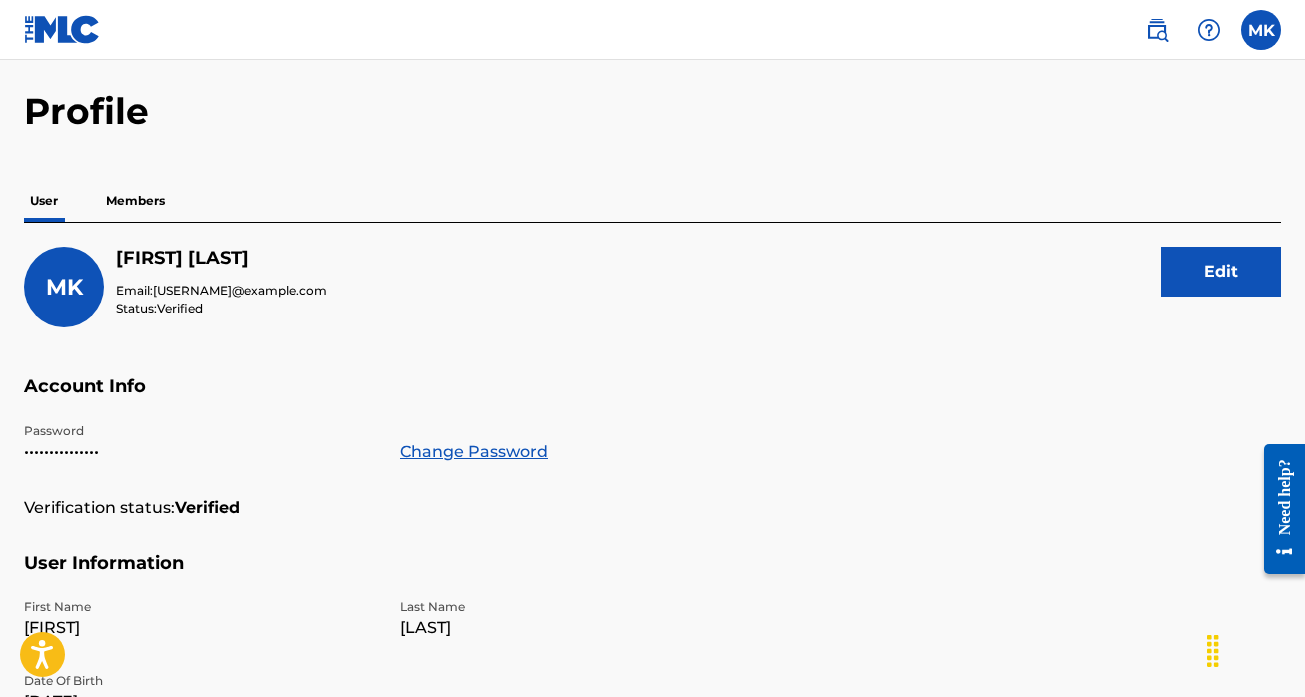 scroll, scrollTop: 59, scrollLeft: 0, axis: vertical 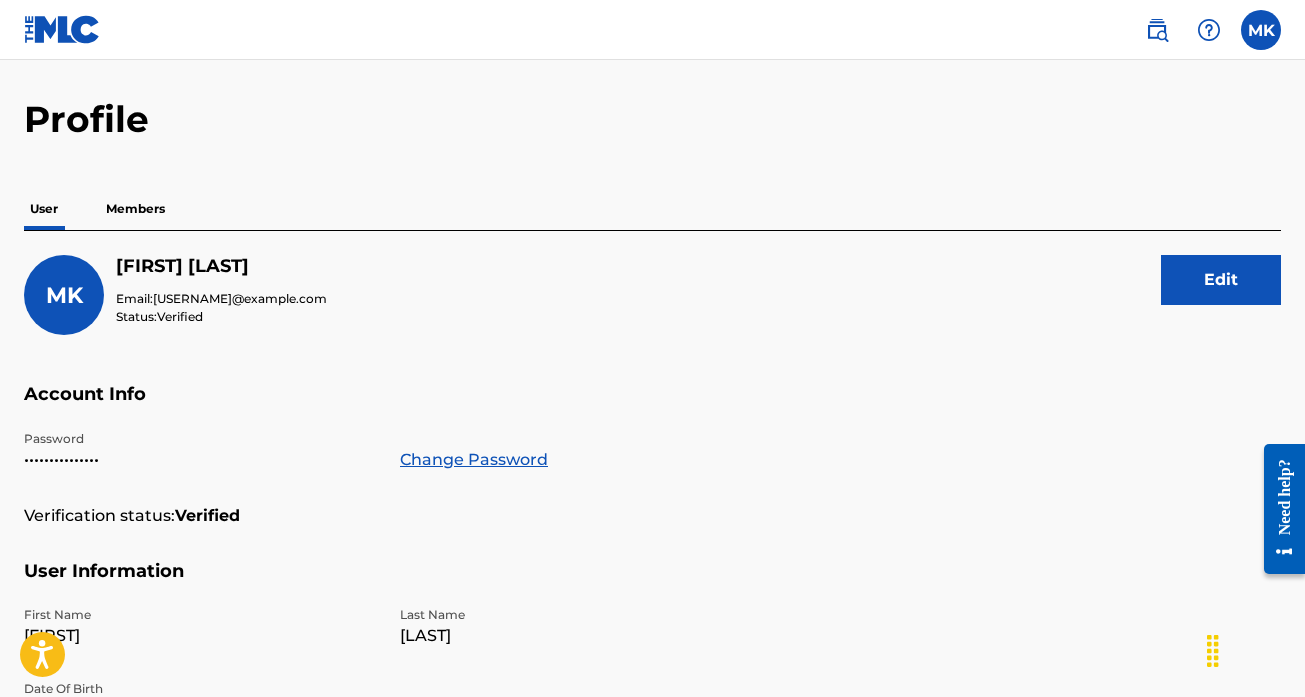 click on "Members" at bounding box center (135, 209) 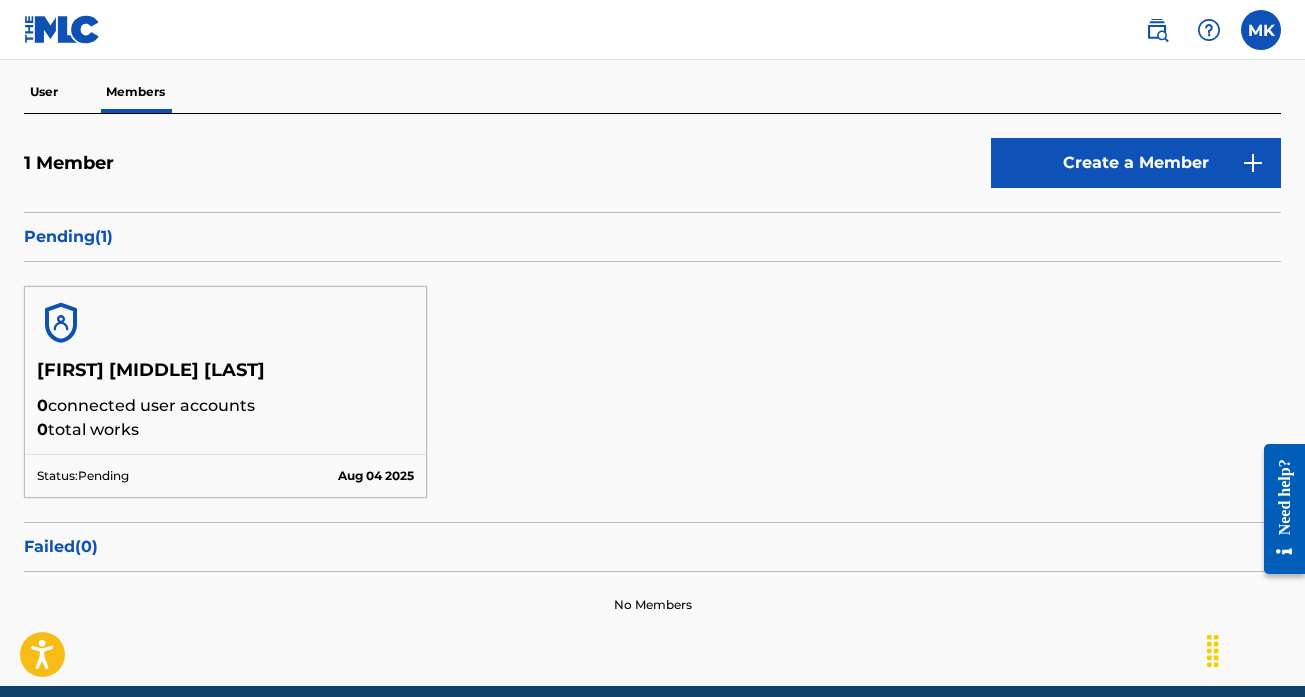 scroll, scrollTop: 179, scrollLeft: 0, axis: vertical 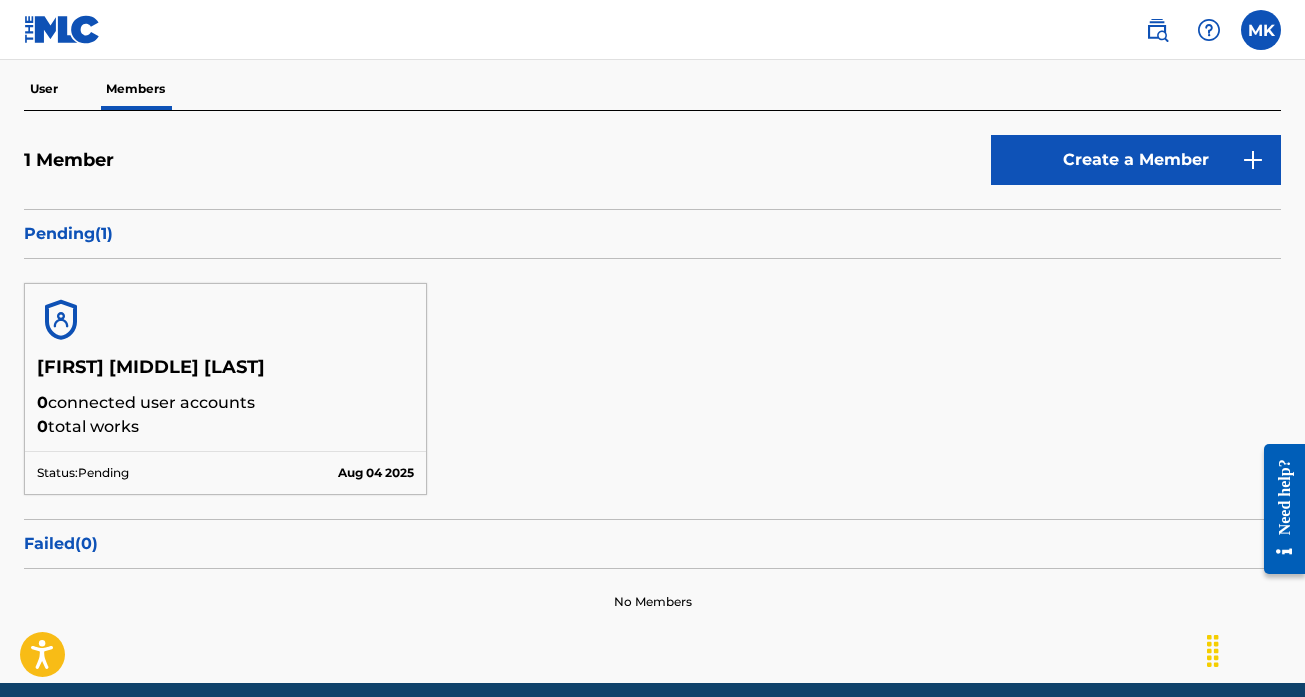 click at bounding box center (1209, 30) 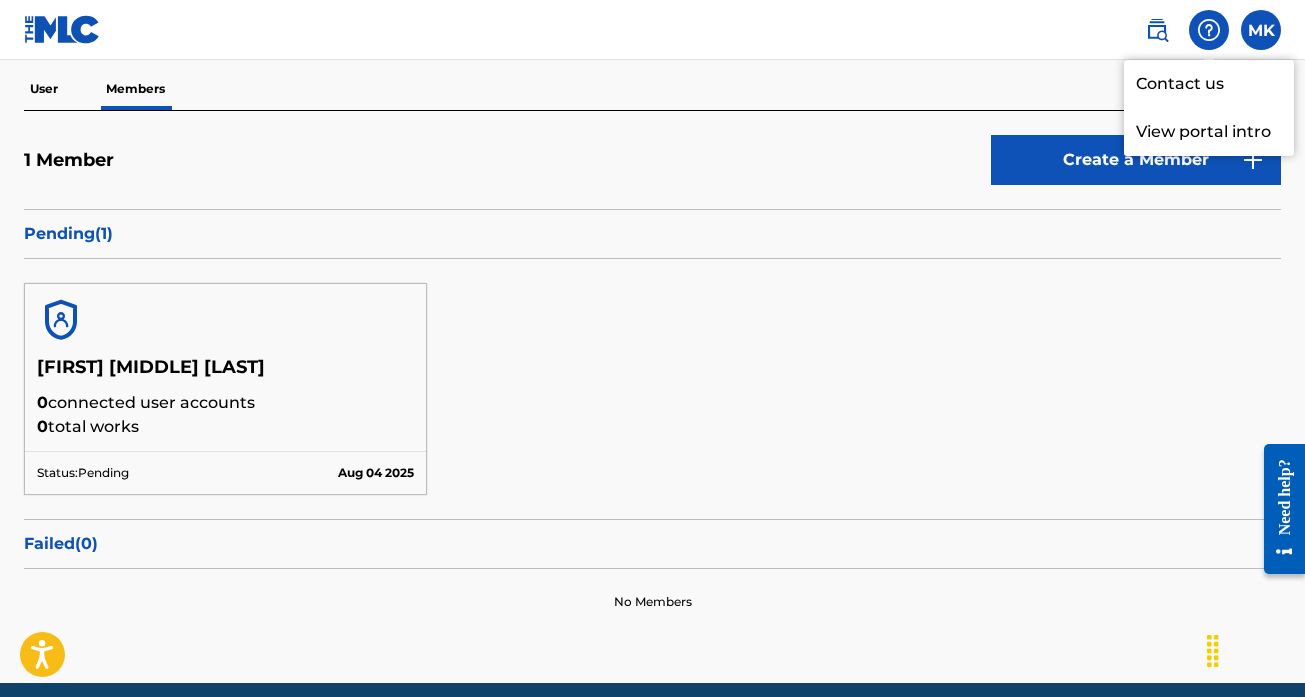 click on "Contact us" at bounding box center (1209, 84) 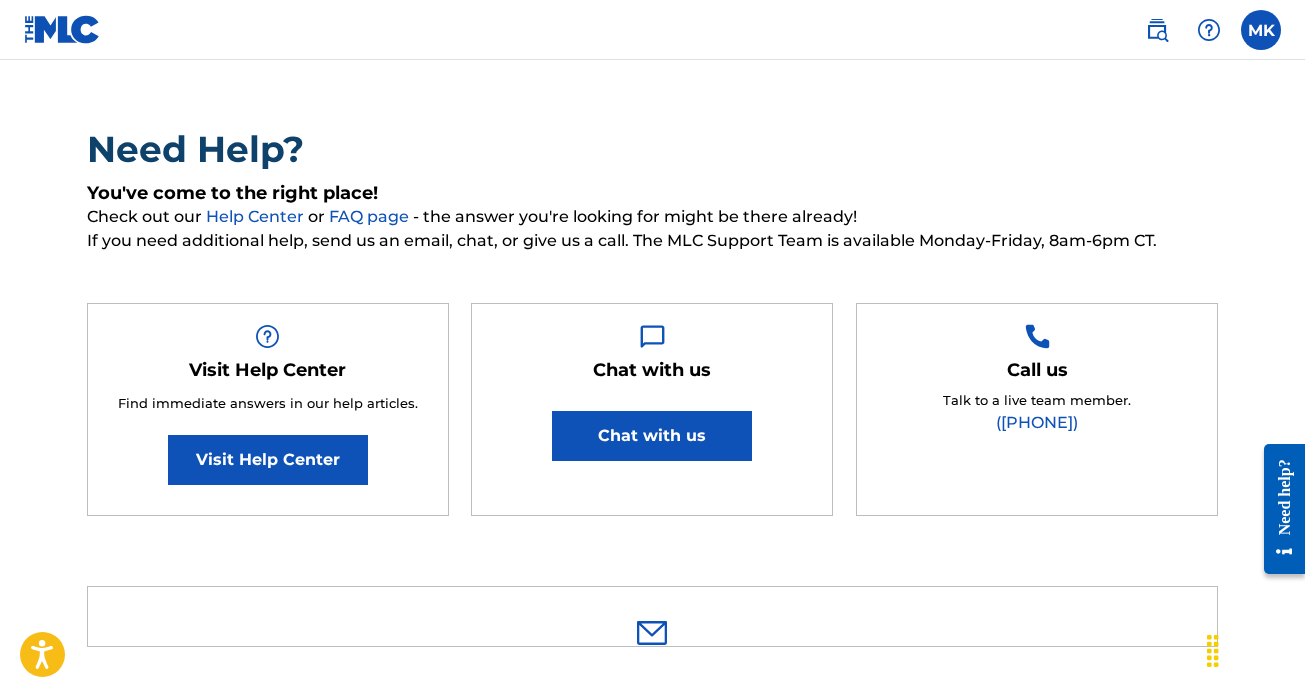 scroll, scrollTop: 135, scrollLeft: 0, axis: vertical 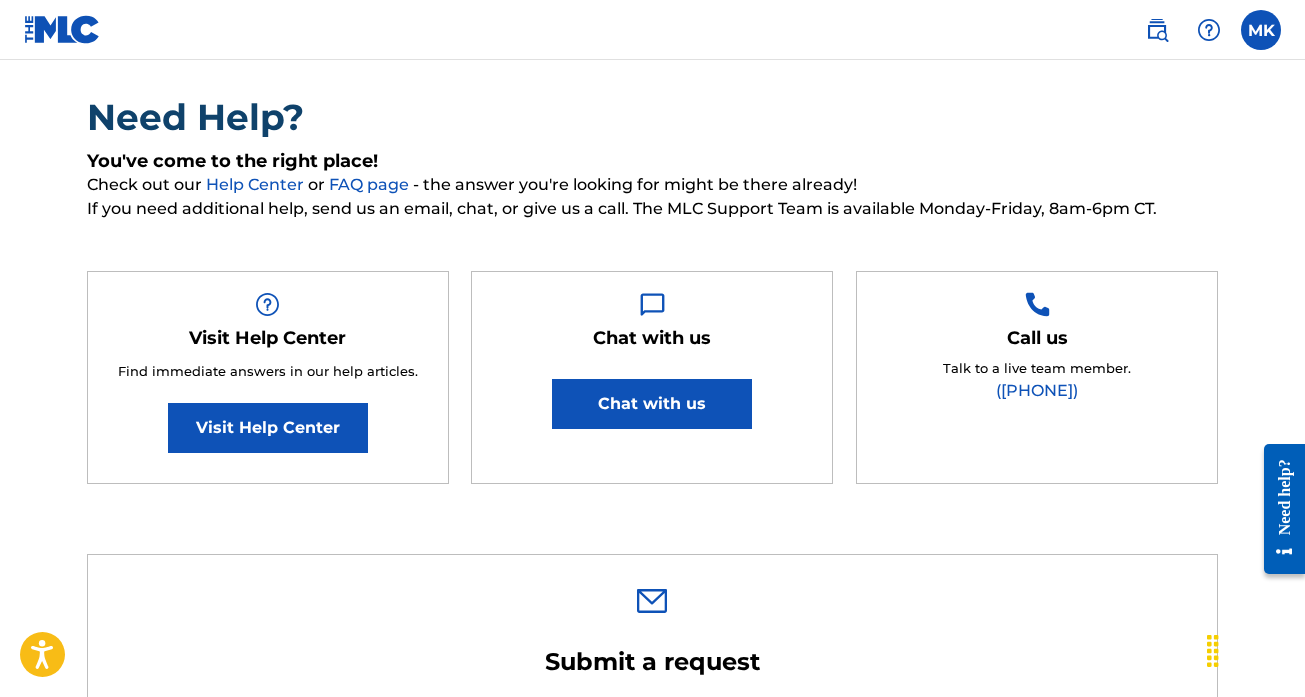 click on "(615) 488-3653" at bounding box center [1037, 390] 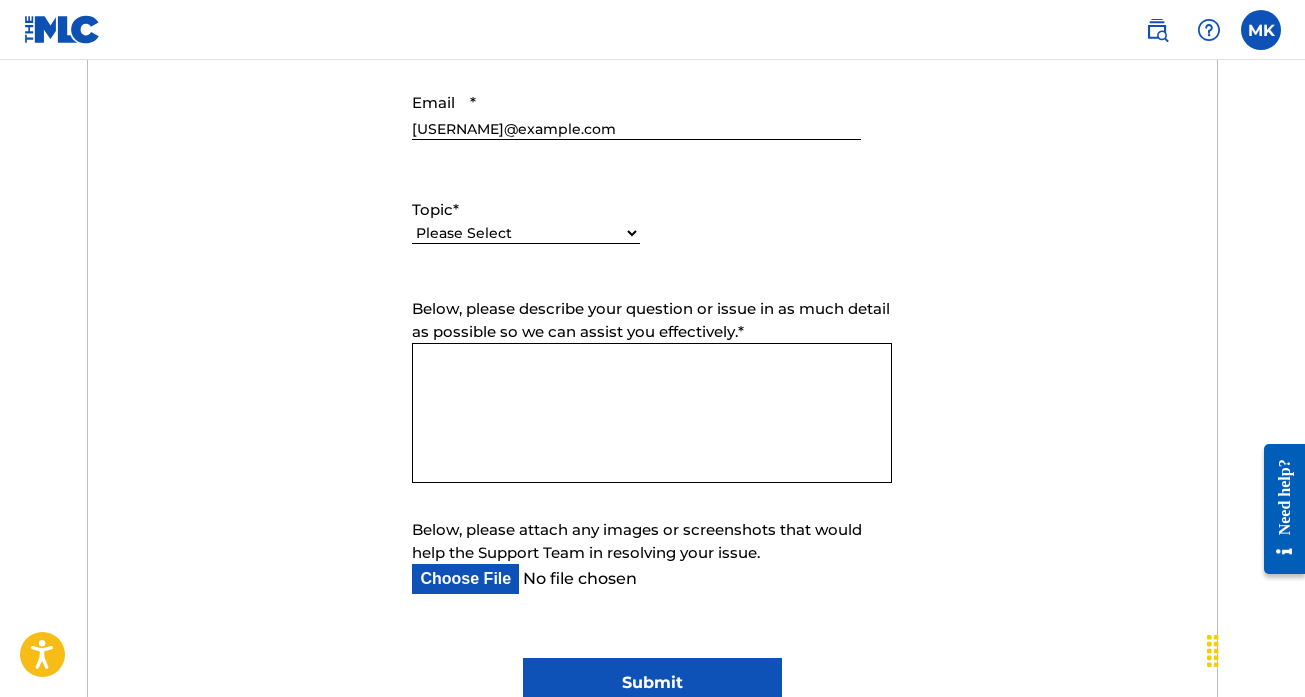 scroll, scrollTop: 748, scrollLeft: 0, axis: vertical 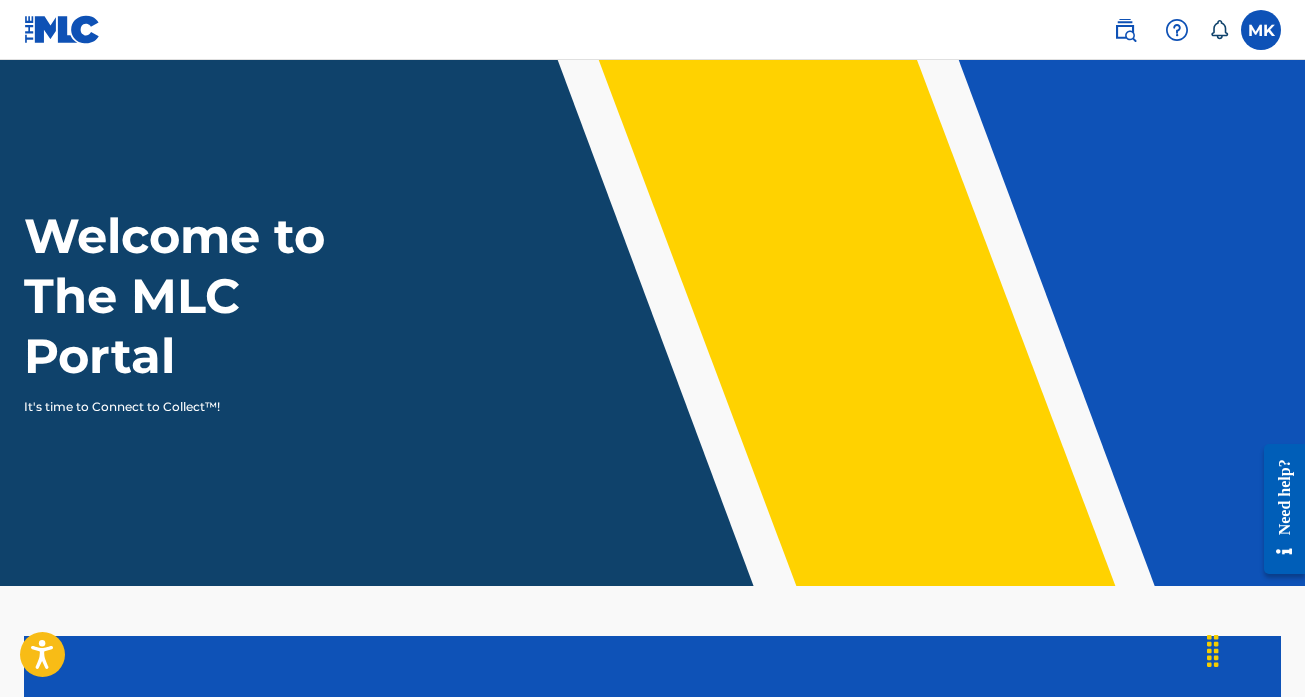 click at bounding box center (1261, 30) 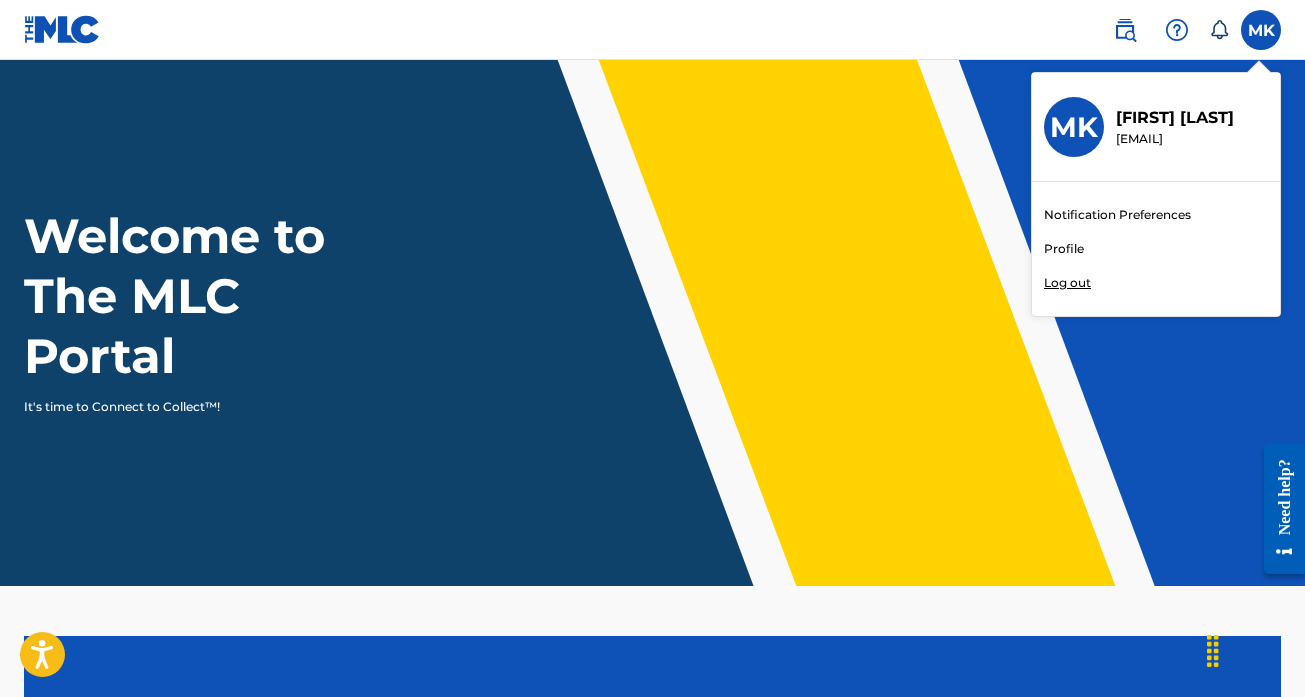 click on "Matthew   Kennedy" at bounding box center [1175, 118] 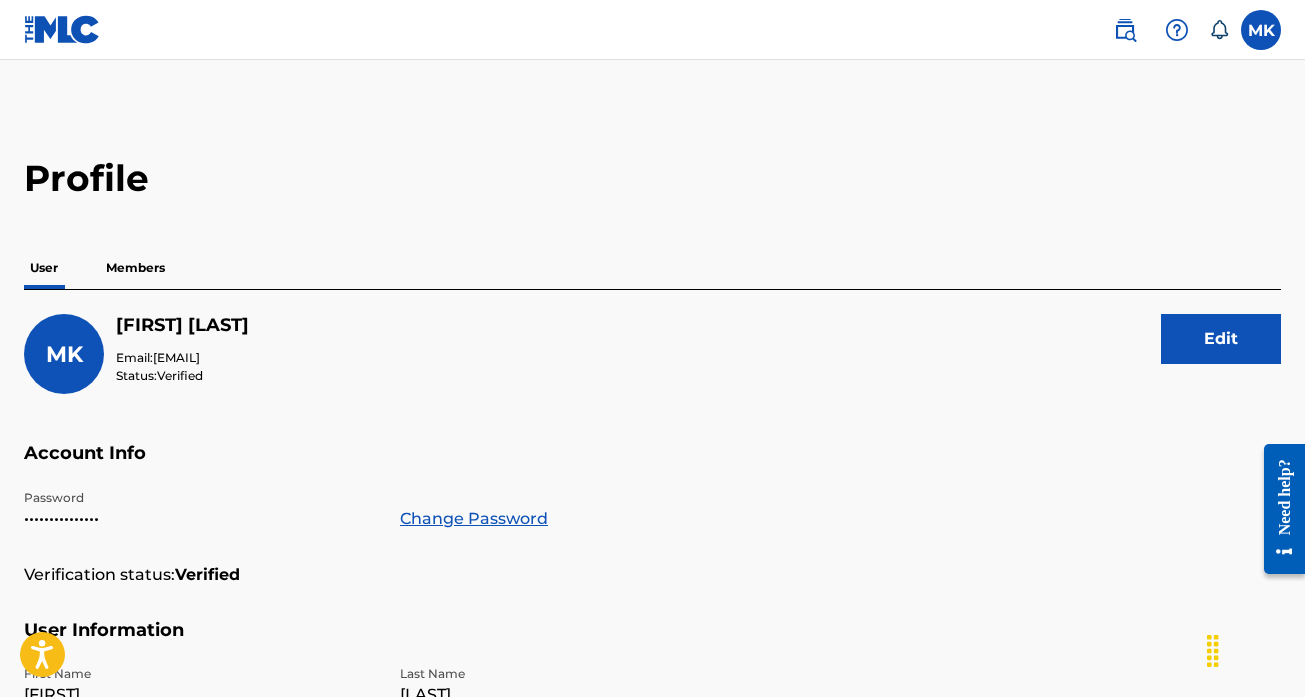 click on "Members" at bounding box center [135, 268] 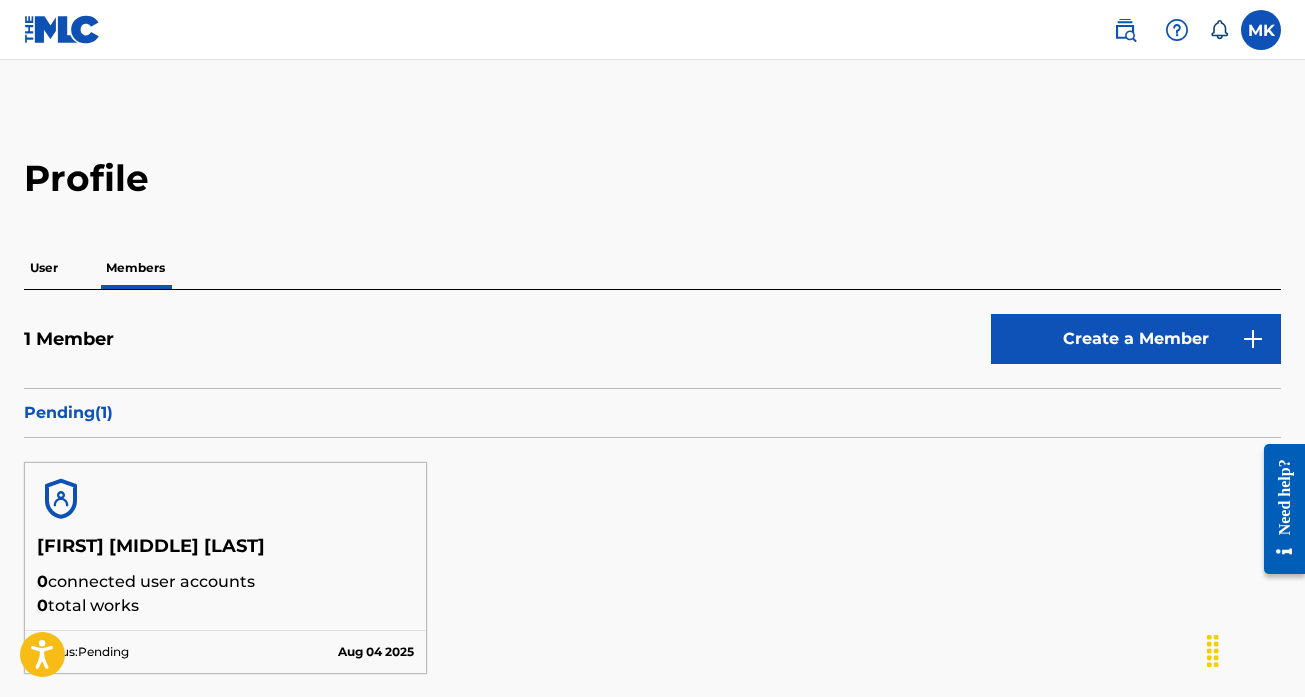 scroll, scrollTop: 72, scrollLeft: 0, axis: vertical 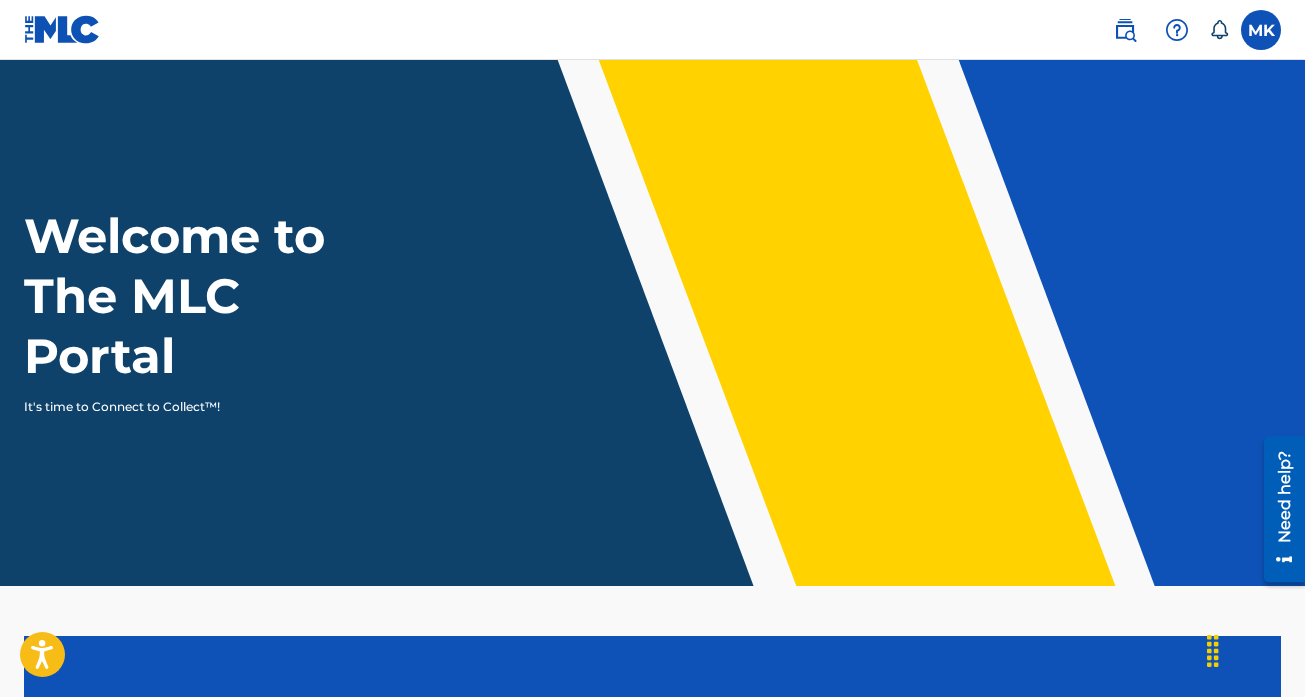 click 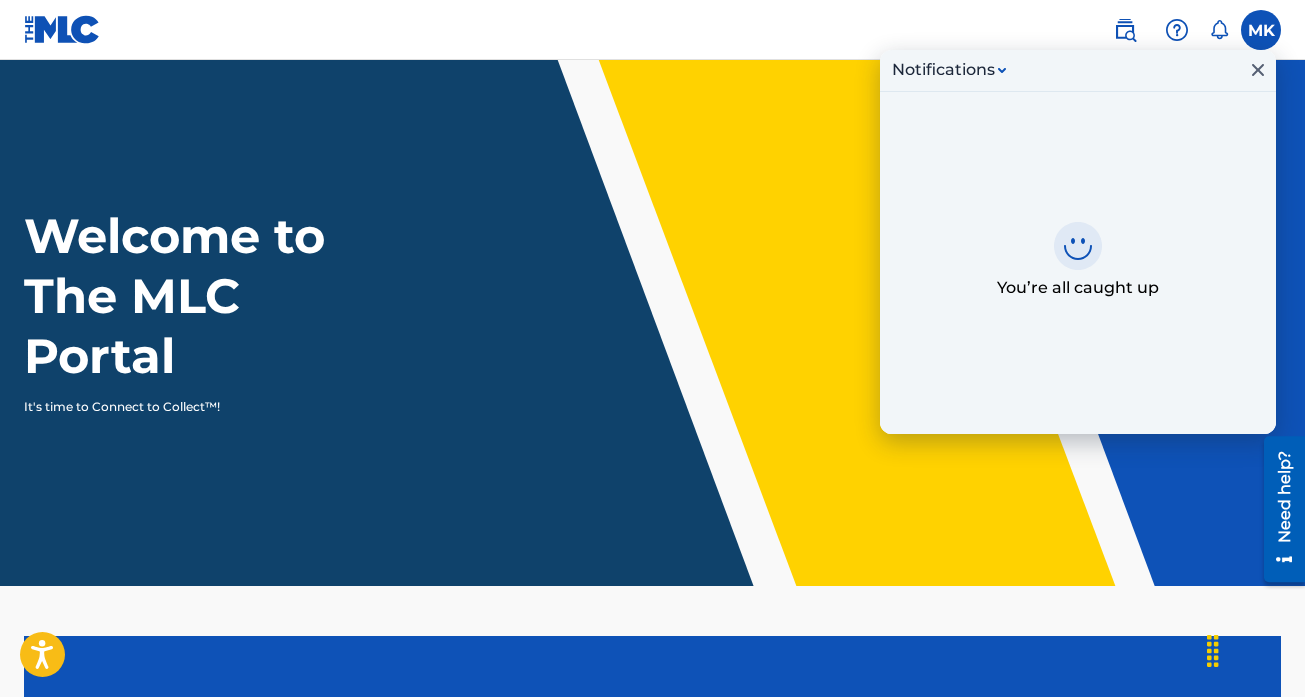 click at bounding box center [1261, 30] 